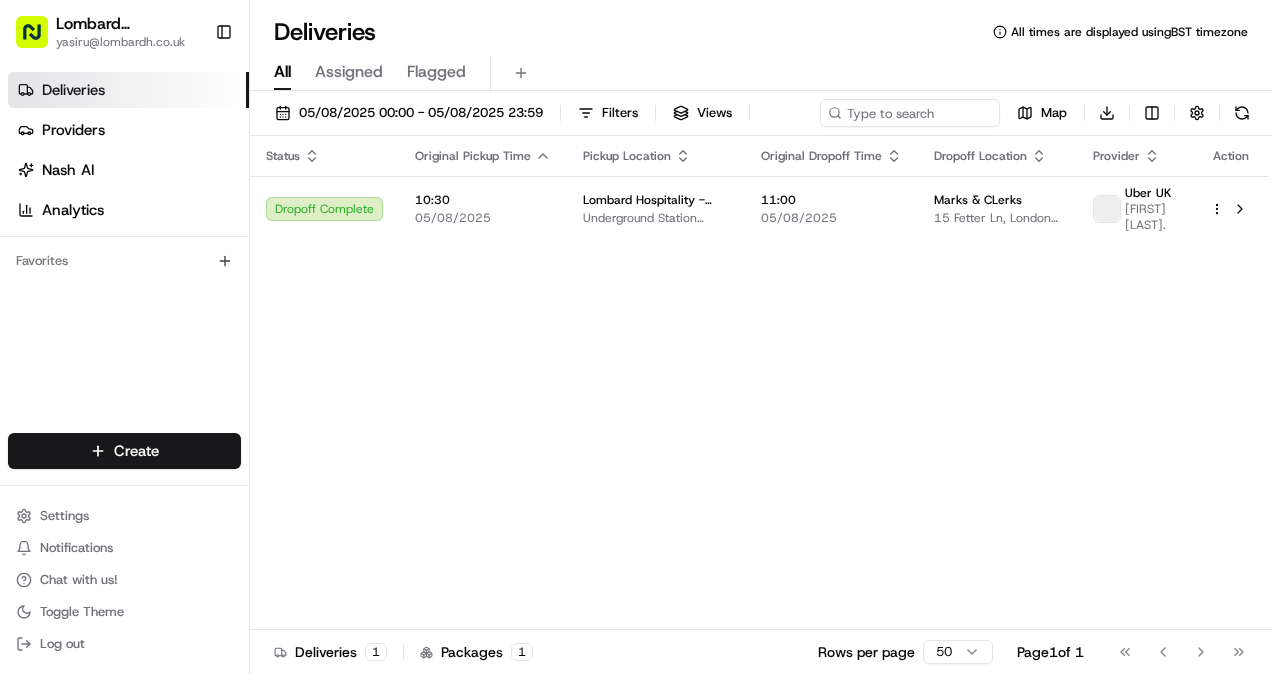 scroll, scrollTop: 0, scrollLeft: 0, axis: both 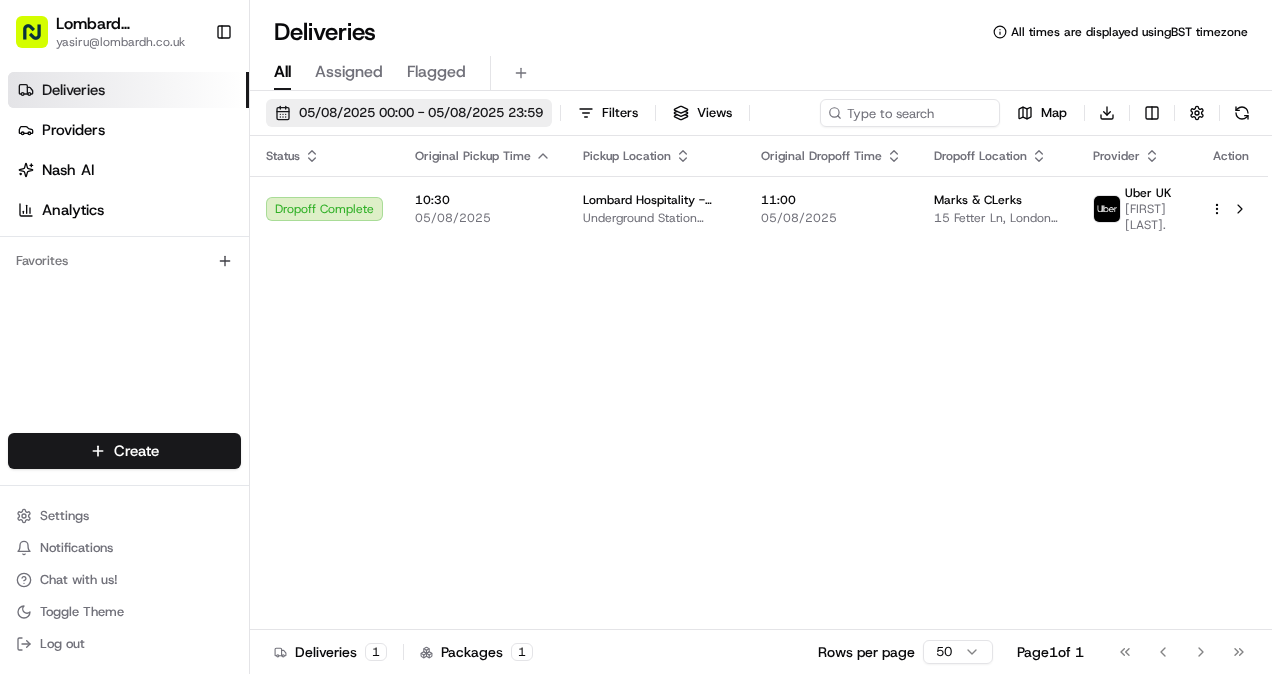 click on "05/08/2025 00:00 - 05/08/2025 23:59" at bounding box center [421, 113] 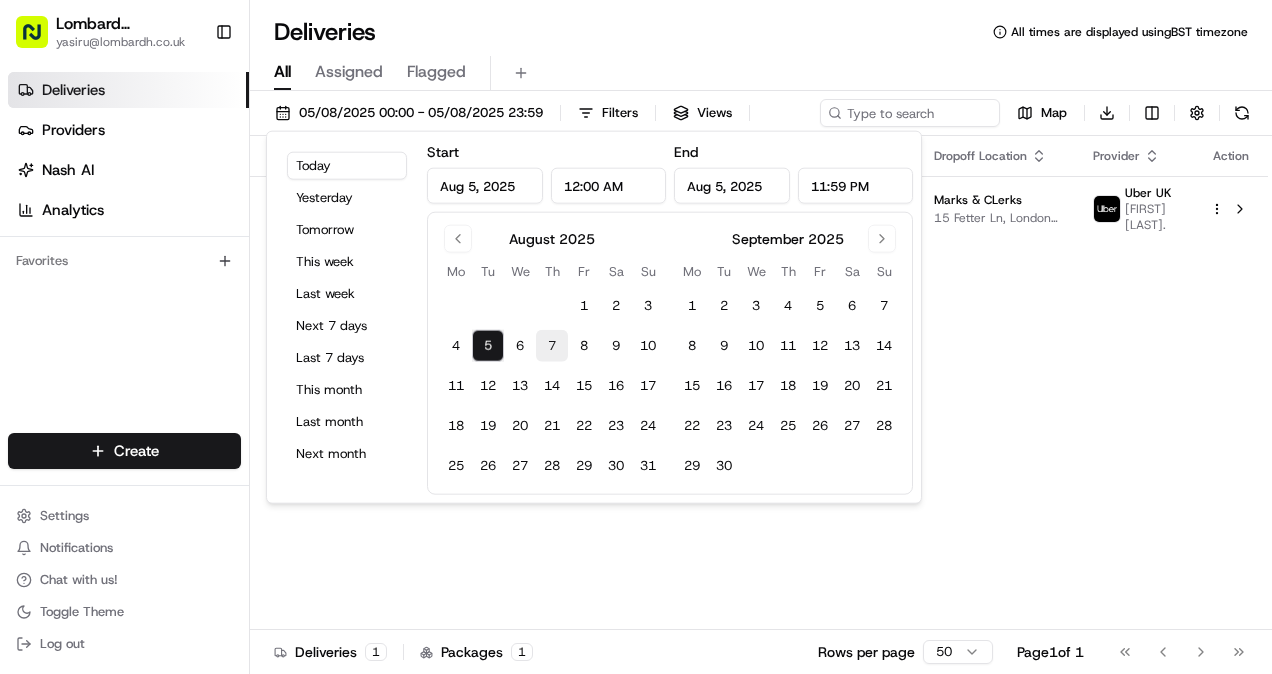 click on "7" at bounding box center (552, 346) 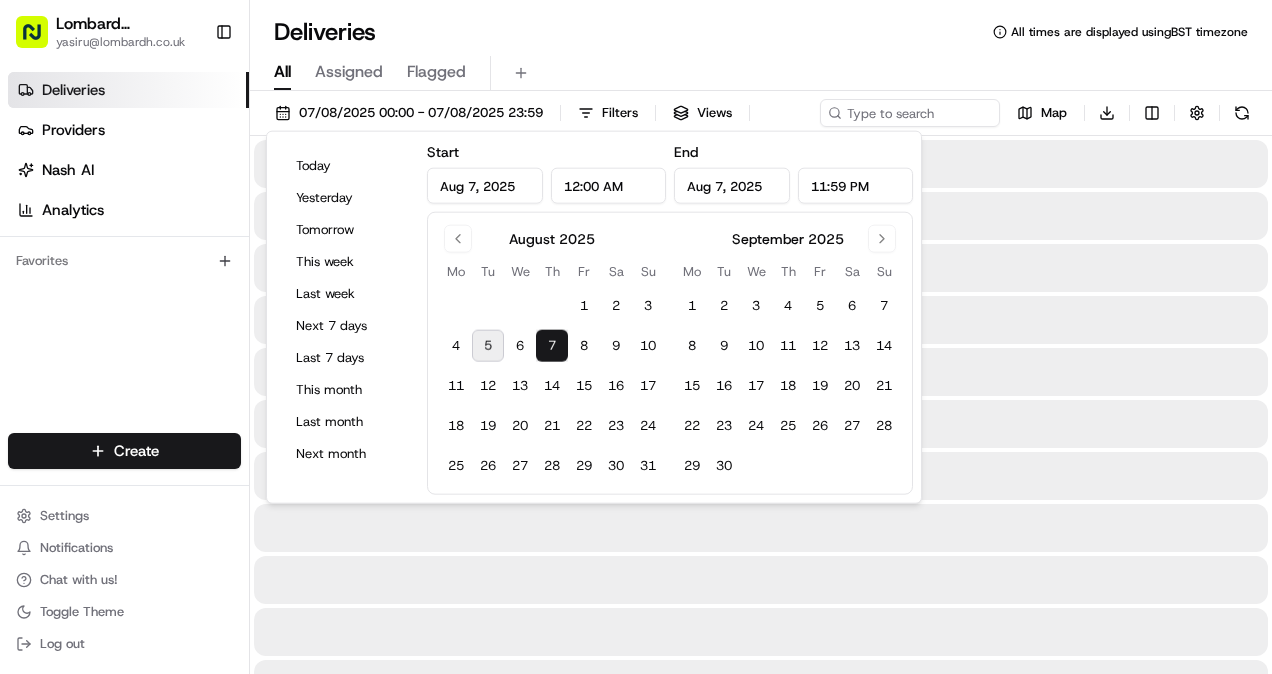 type on "Aug 7, 2025" 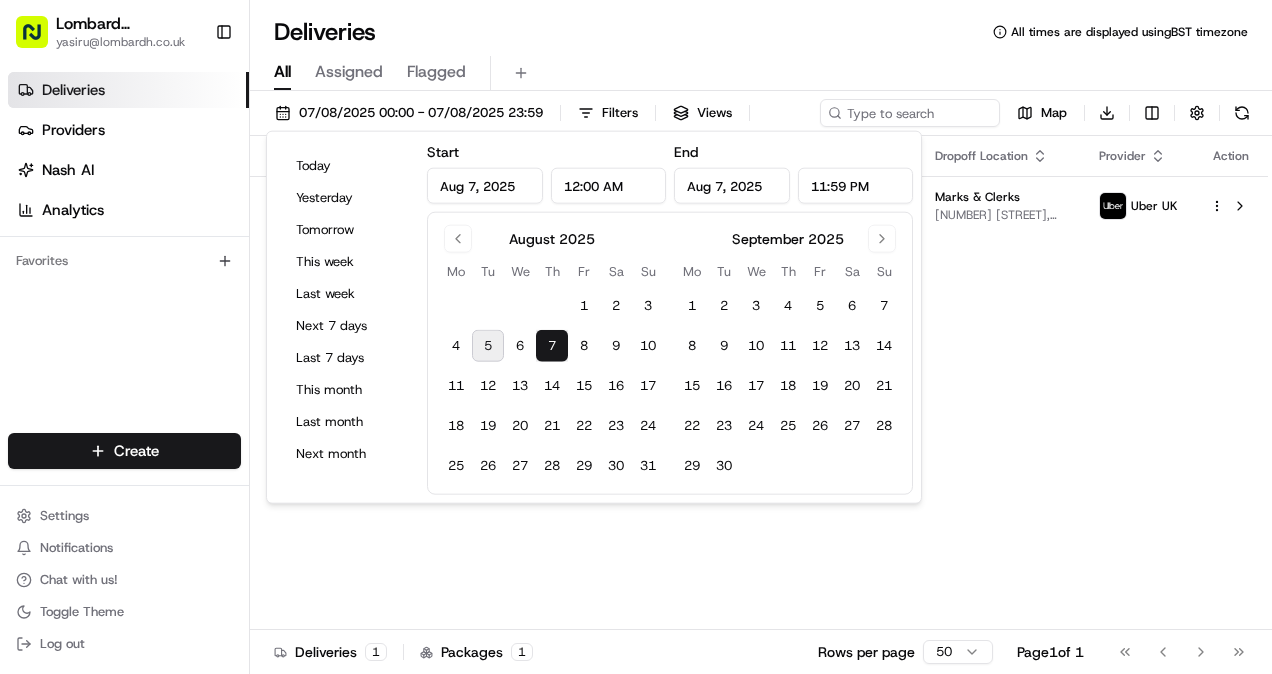 click on "All Assigned Flagged" at bounding box center (761, 73) 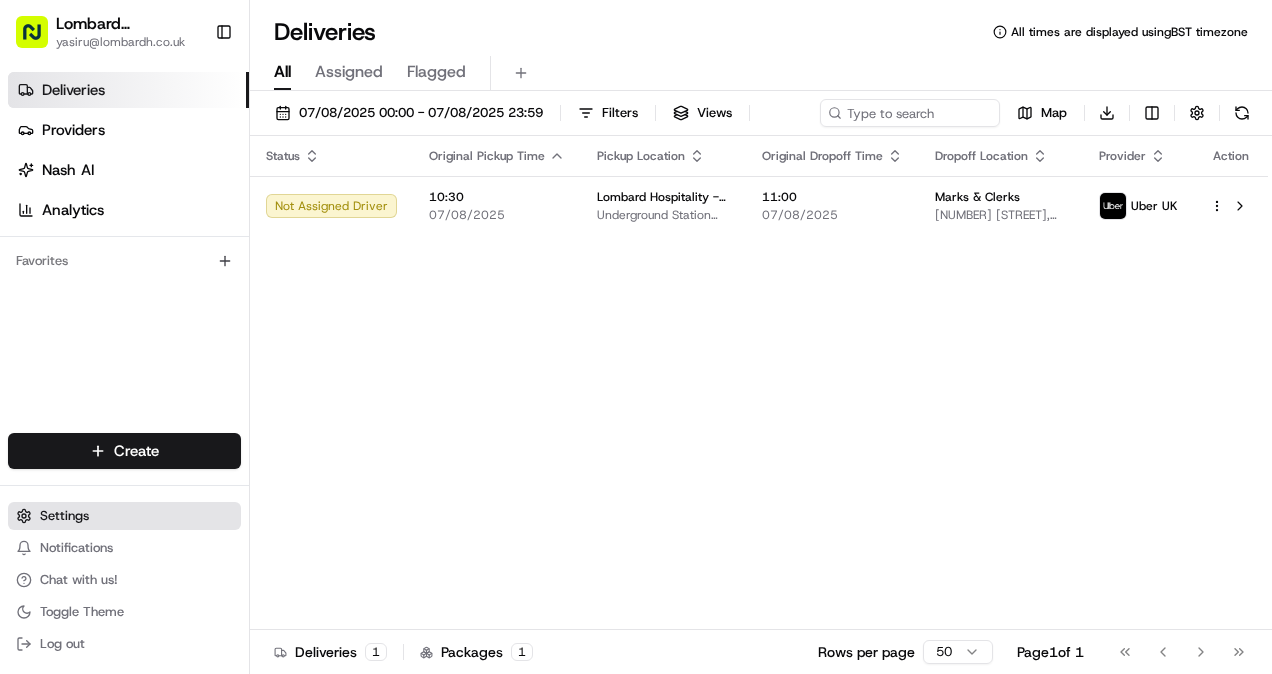 click on "Settings" at bounding box center (124, 516) 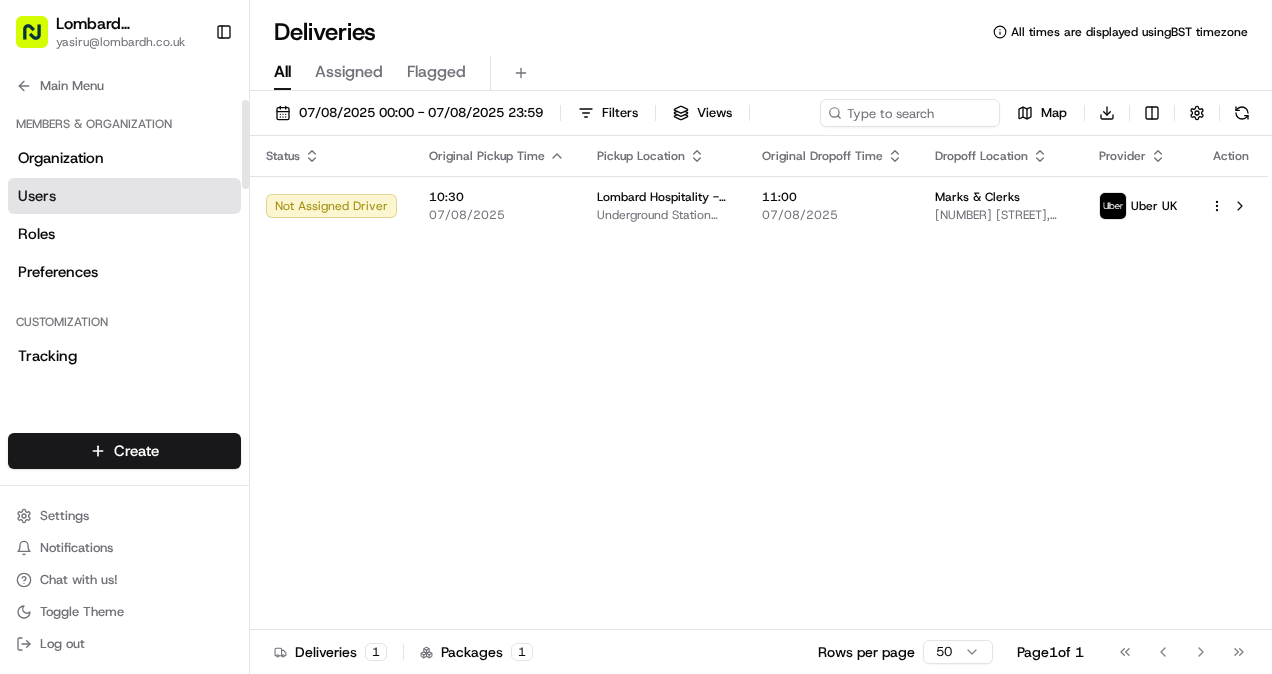 click on "Users" at bounding box center (124, 196) 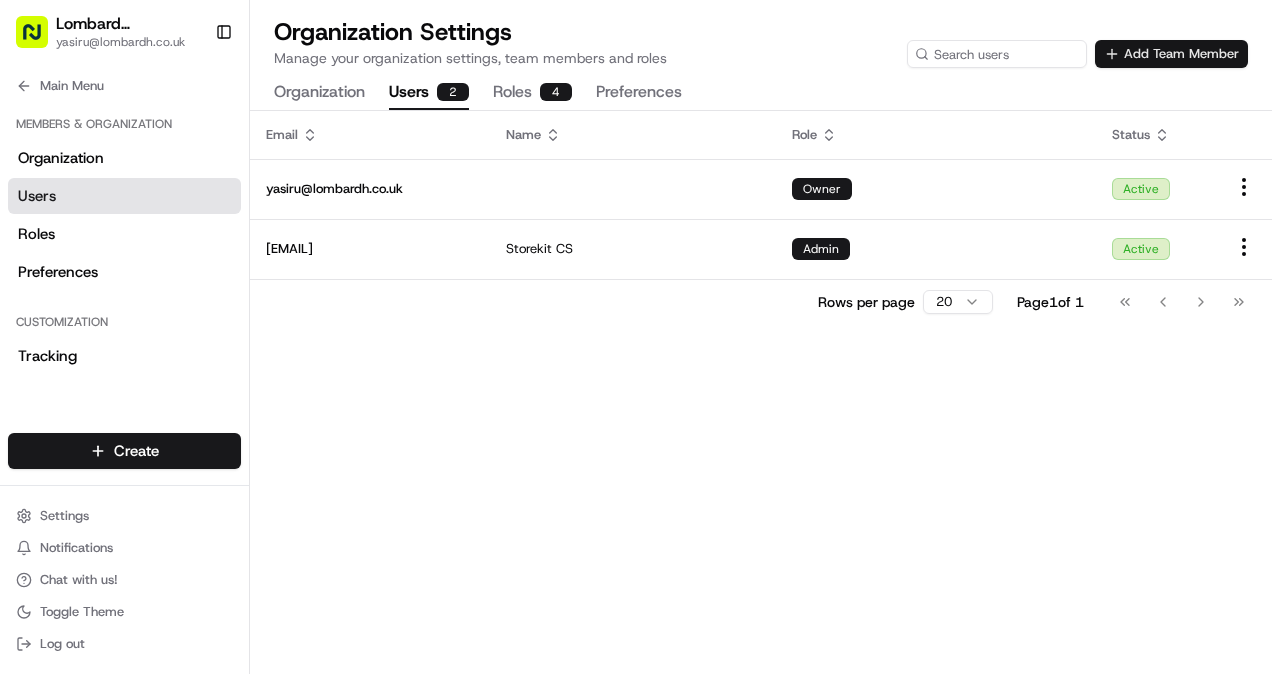 click on "Add Team Member" at bounding box center [1171, 54] 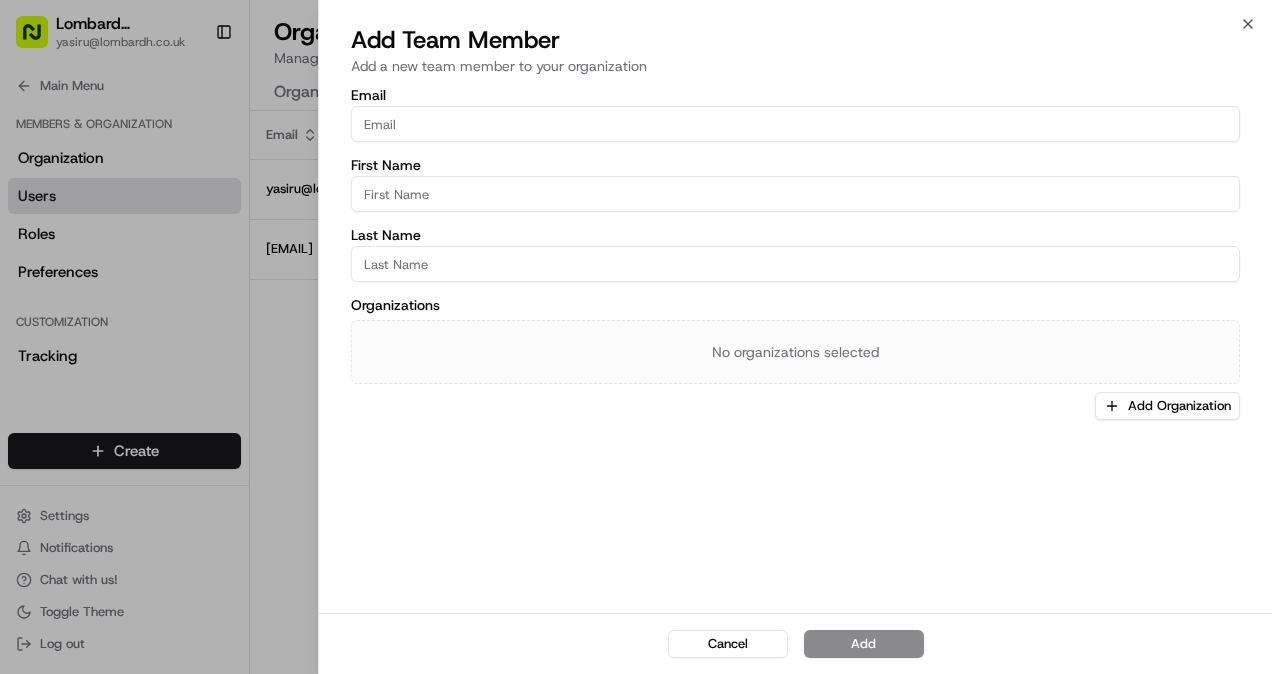 click on "Email" at bounding box center [795, 124] 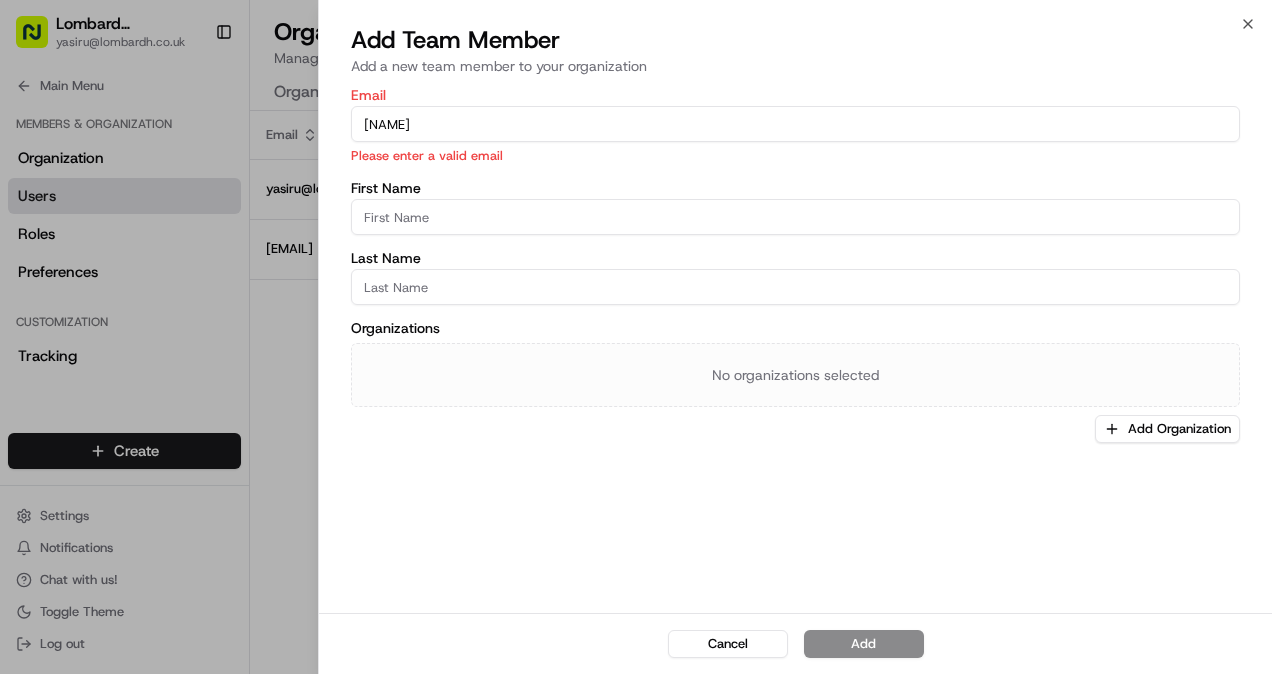 type on "[EMAIL]" 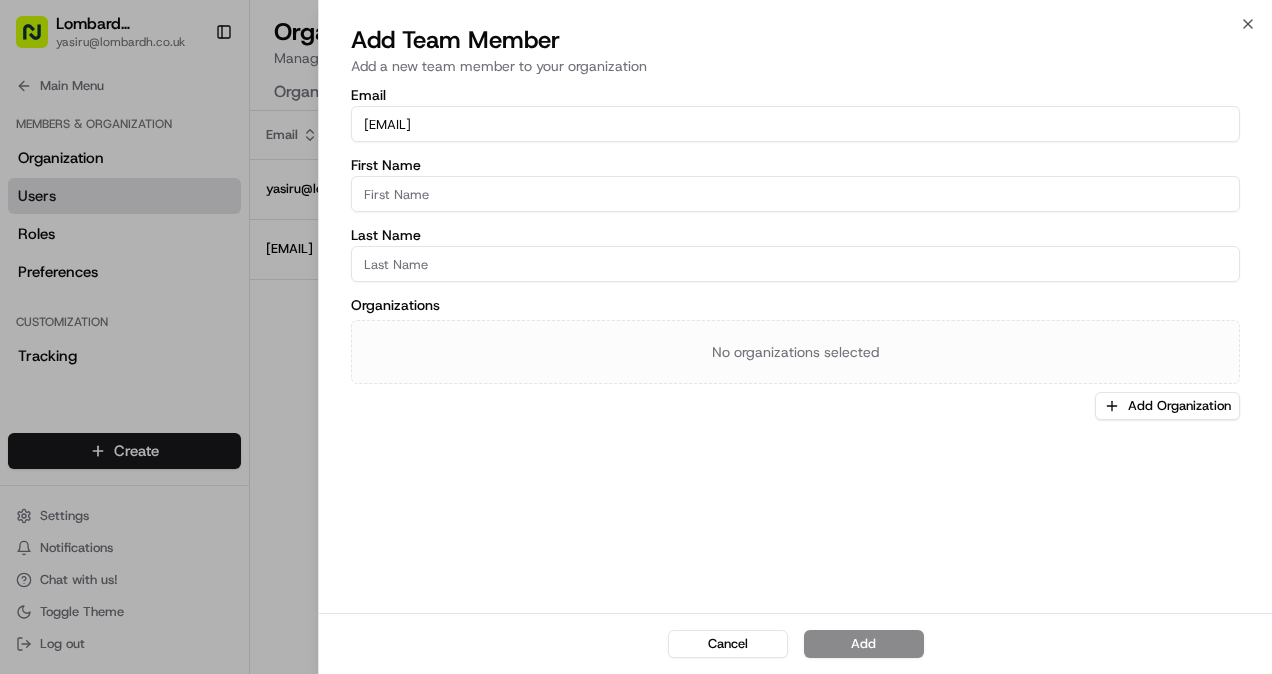 click on "First Name" at bounding box center [795, 194] 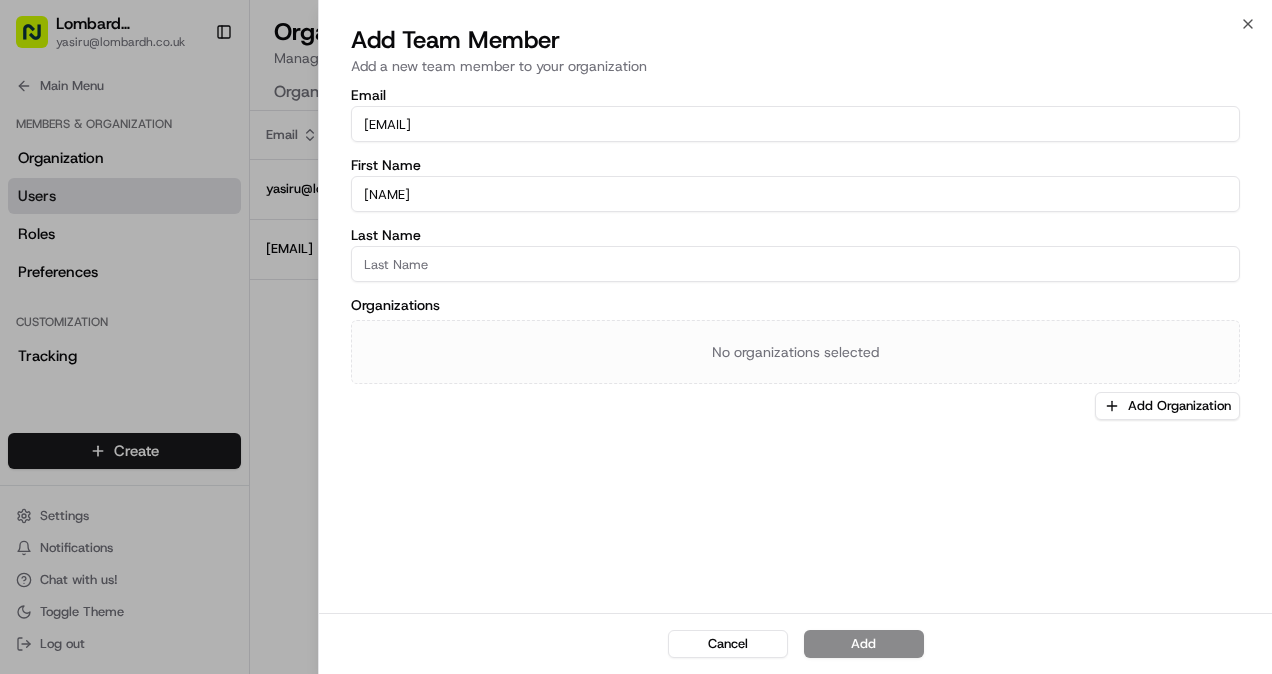 type on "[NAME]" 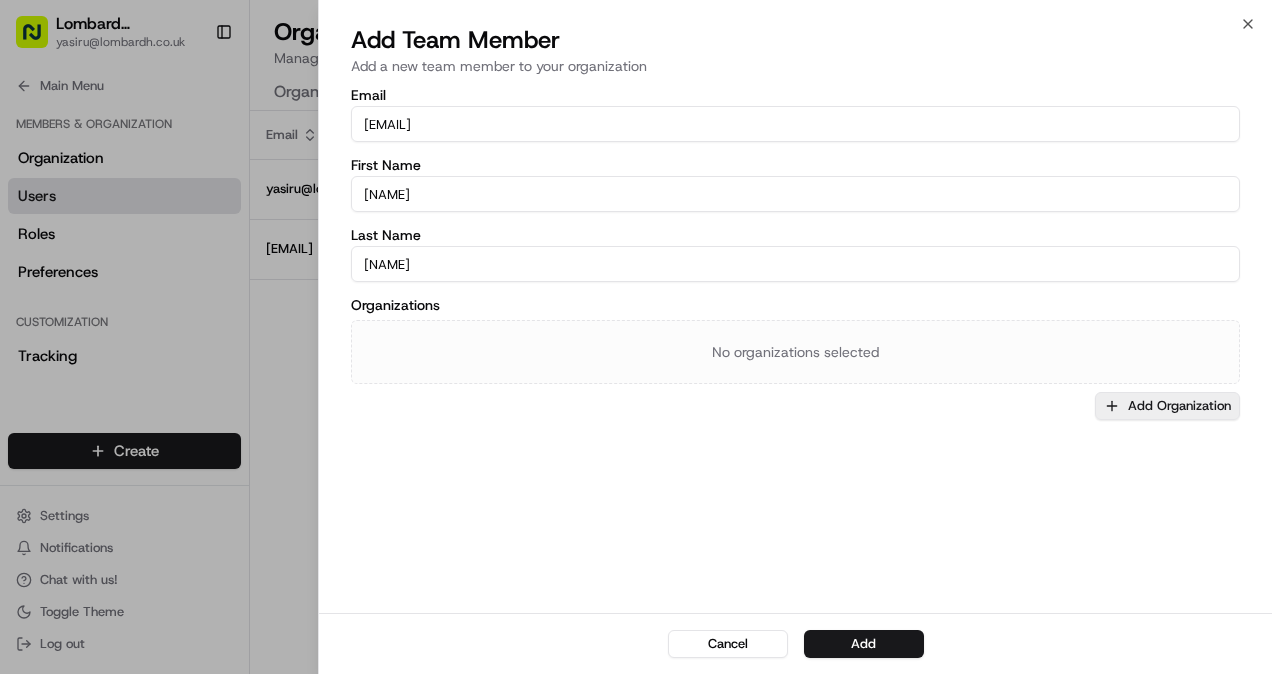 type on "[NAME]" 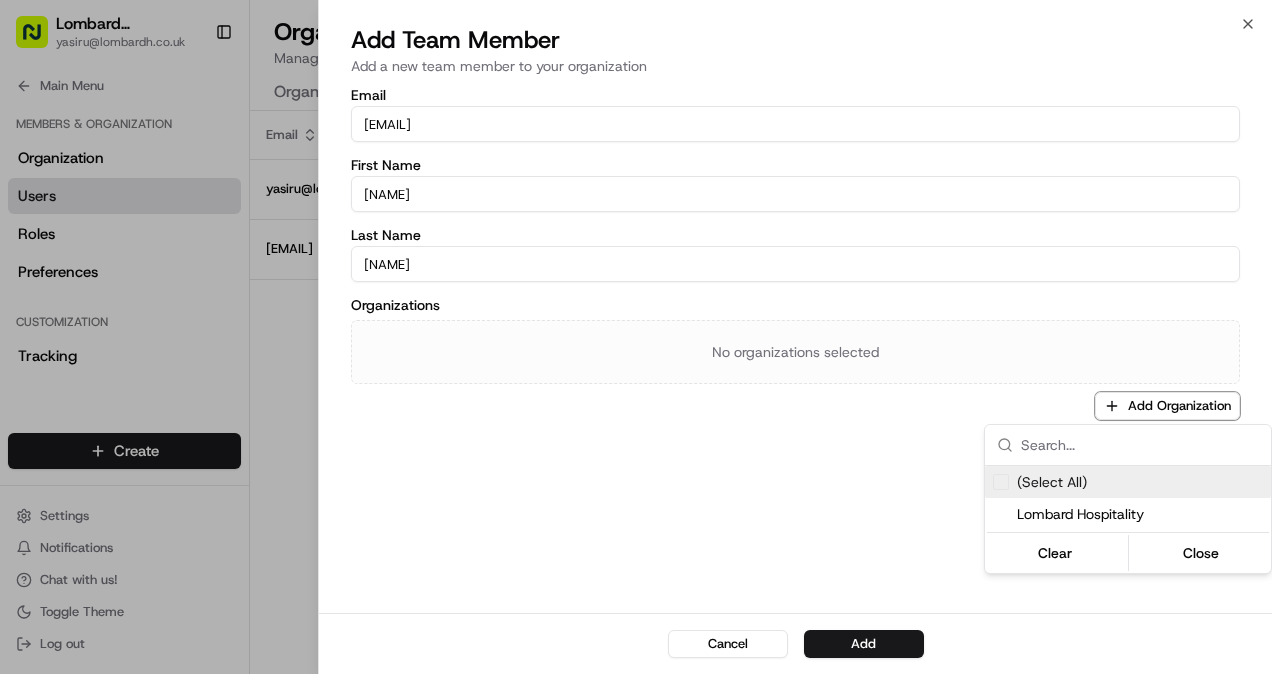 click on "Lombard Hospitality" at bounding box center [1140, 514] 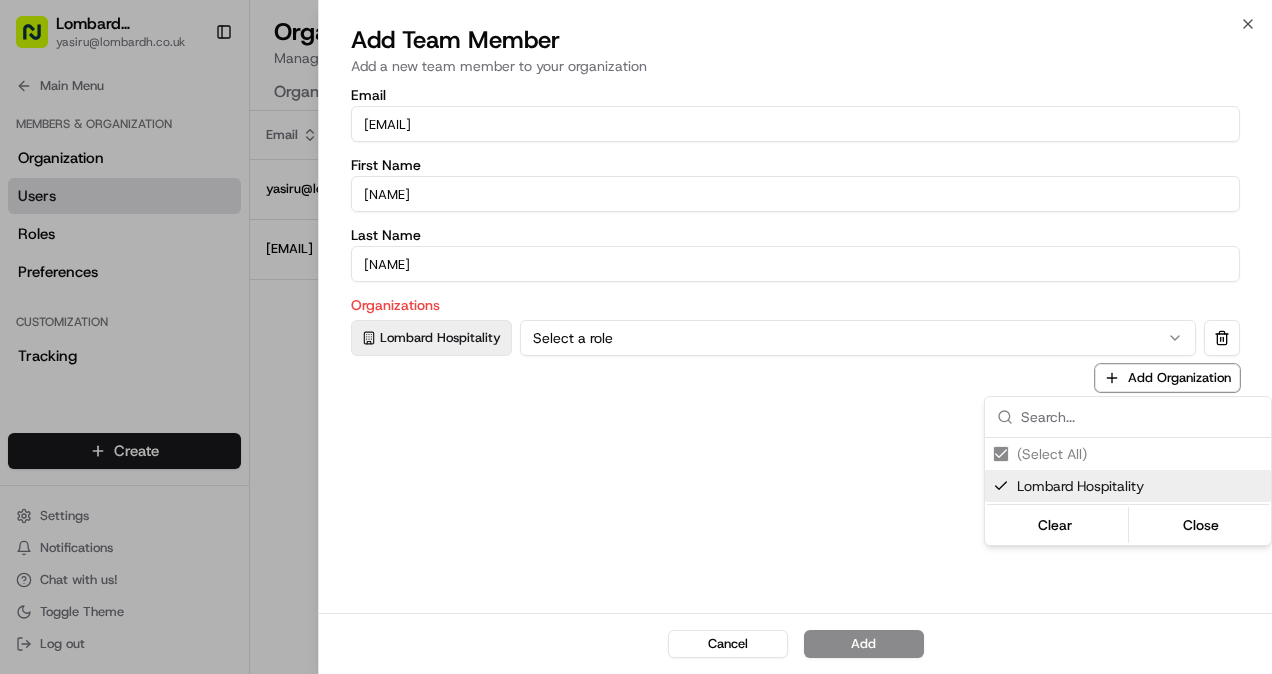 click at bounding box center (636, 337) 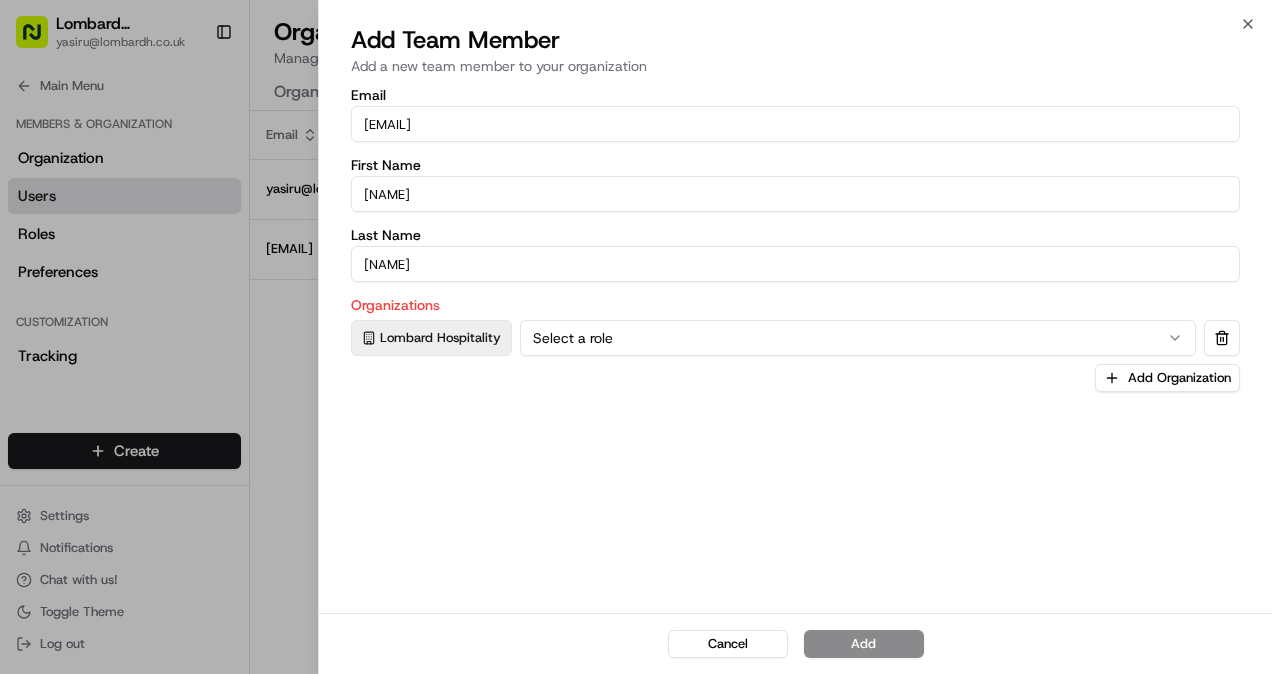 click on "Select a role" at bounding box center (858, 338) 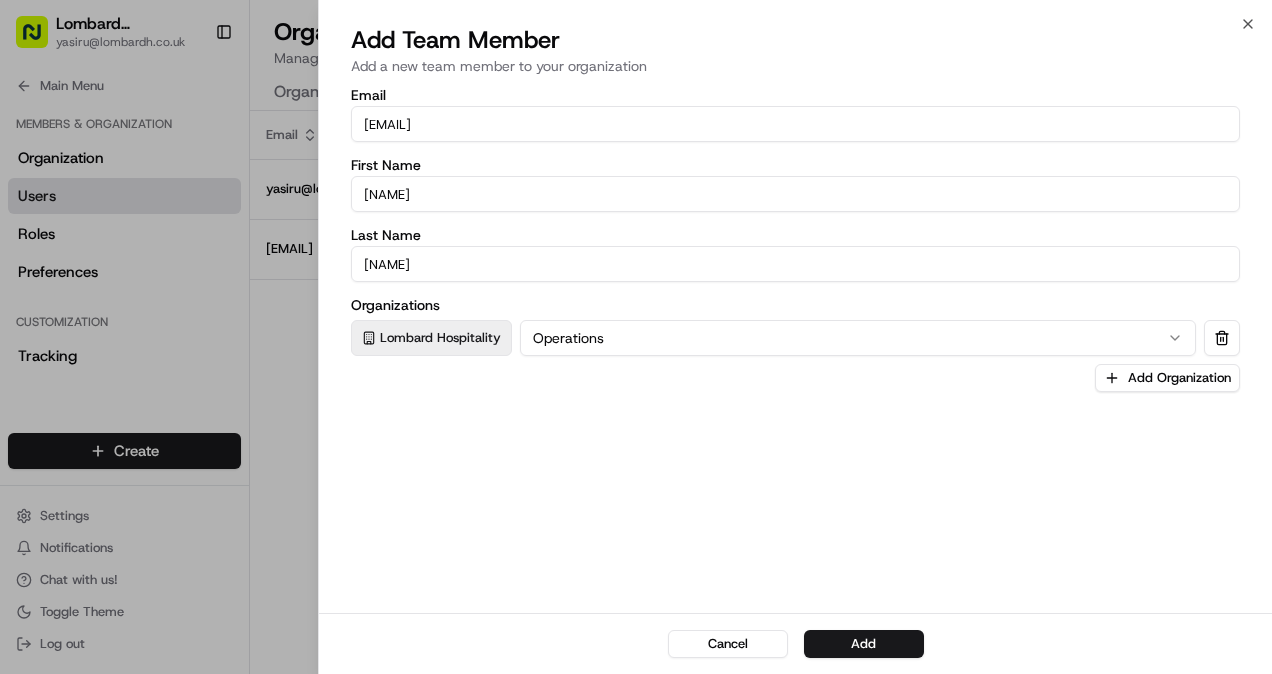 click on "Operations" at bounding box center [858, 338] 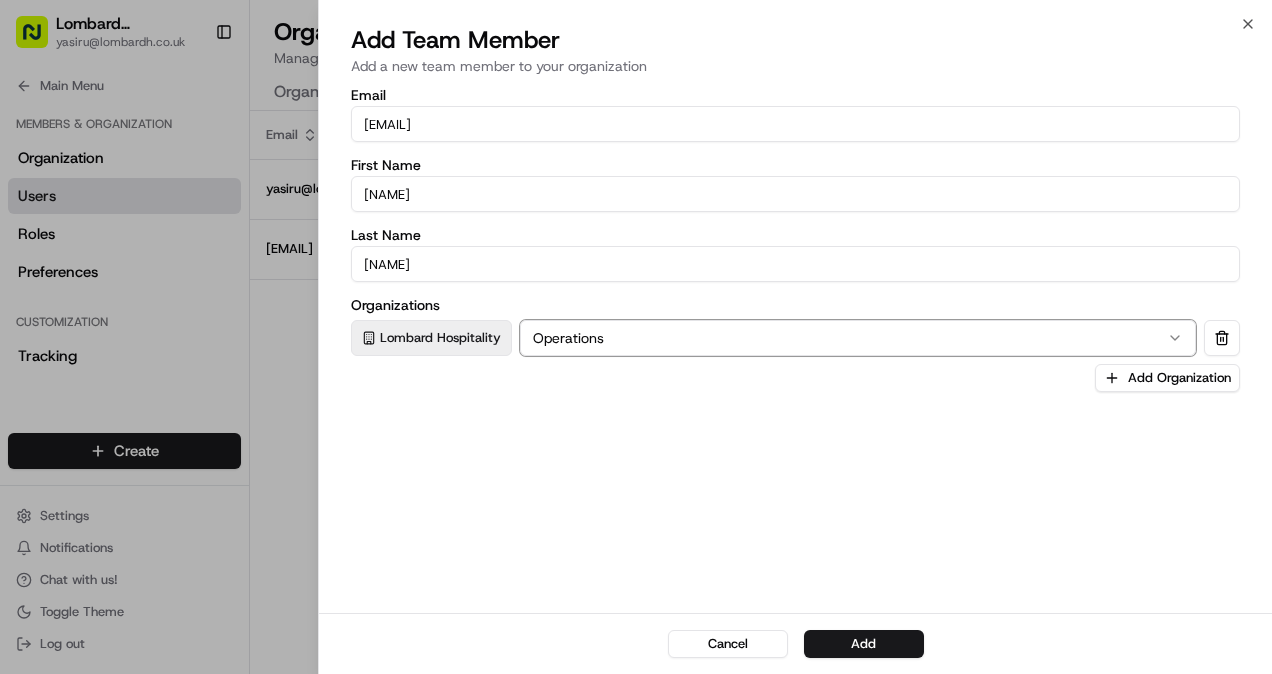 click on "Email [EMAIL] First Name [FIRST] Last Name [LAST] Organizations [COMPANY] Operations Add Organization" at bounding box center (795, 348) 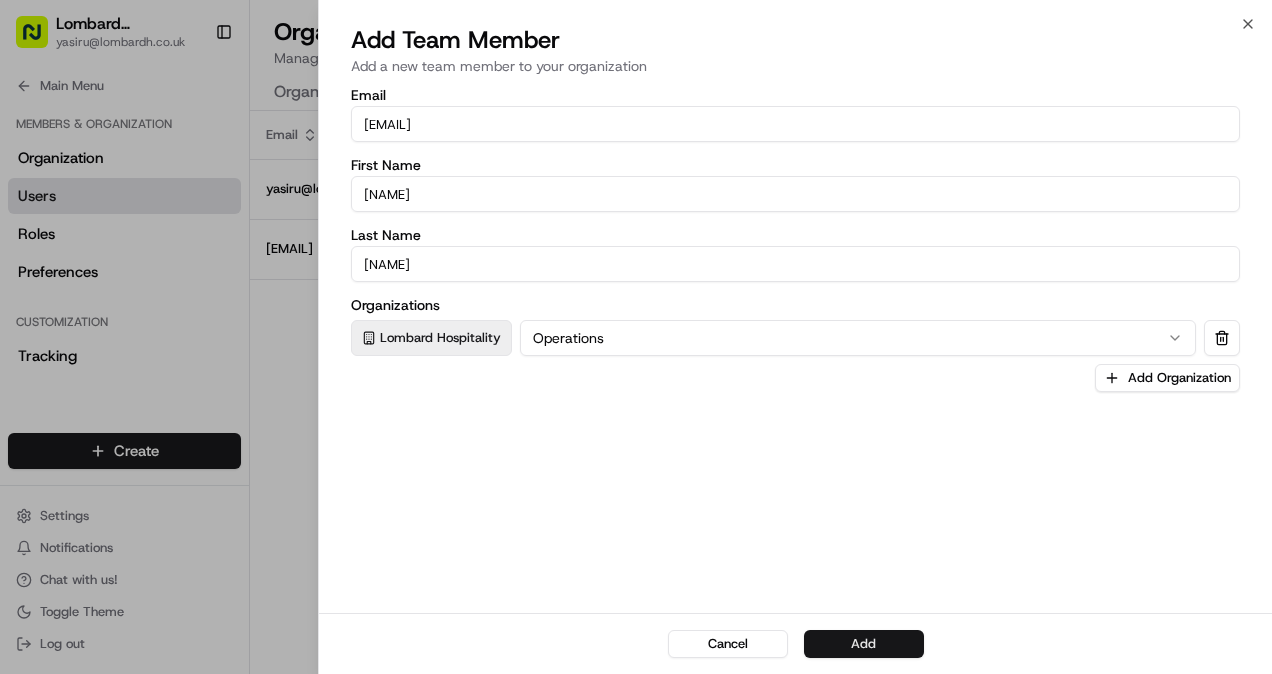 click on "Add" at bounding box center [864, 644] 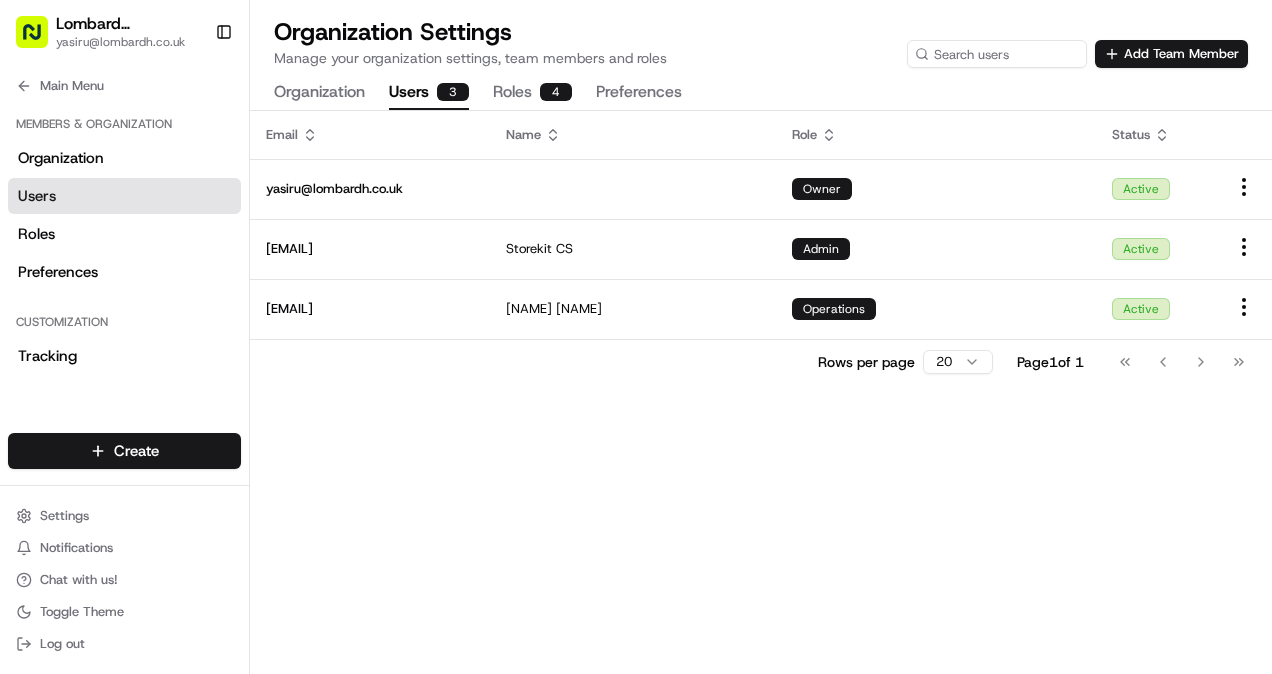 click on "Email Name Role Status [EMAIL] Owner Active [EMAIL] CS Admin Active [EMAIL] [FIRST] [LAST] Operations Active Rows per page 20 Page  1  of   1 Go to first page Go to previous page Go to next page Go to last page" at bounding box center [761, 392] 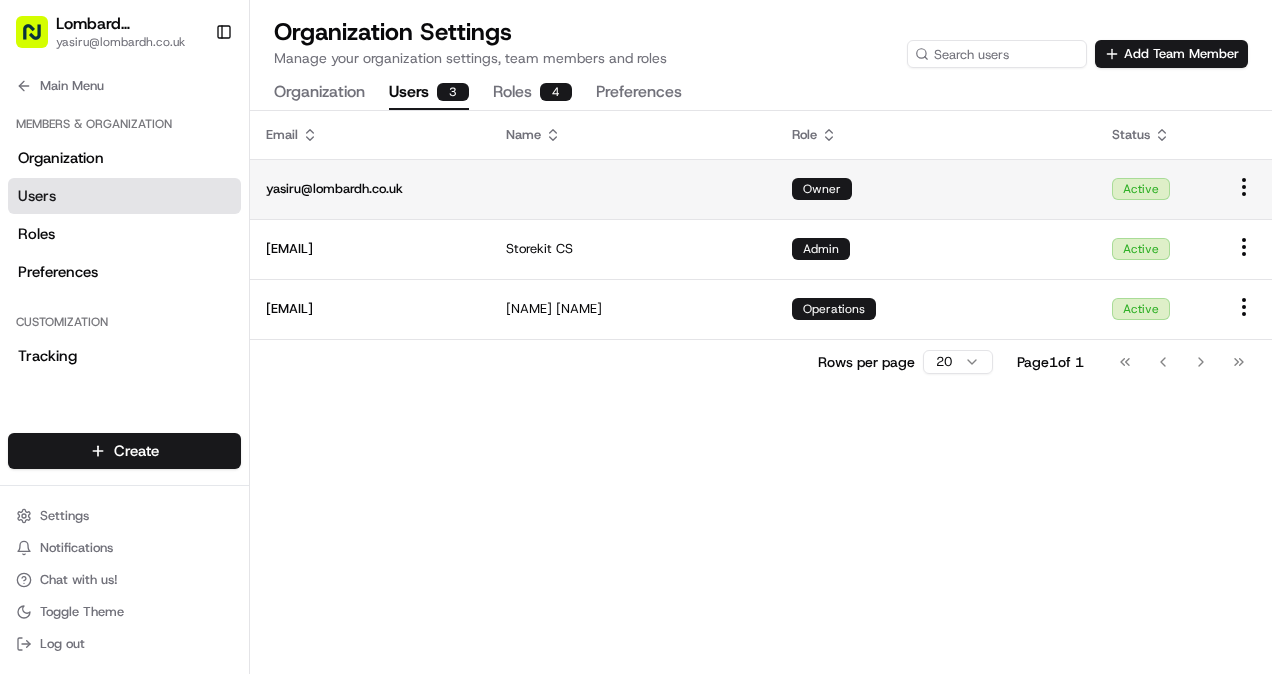click on "Owner" at bounding box center (822, 189) 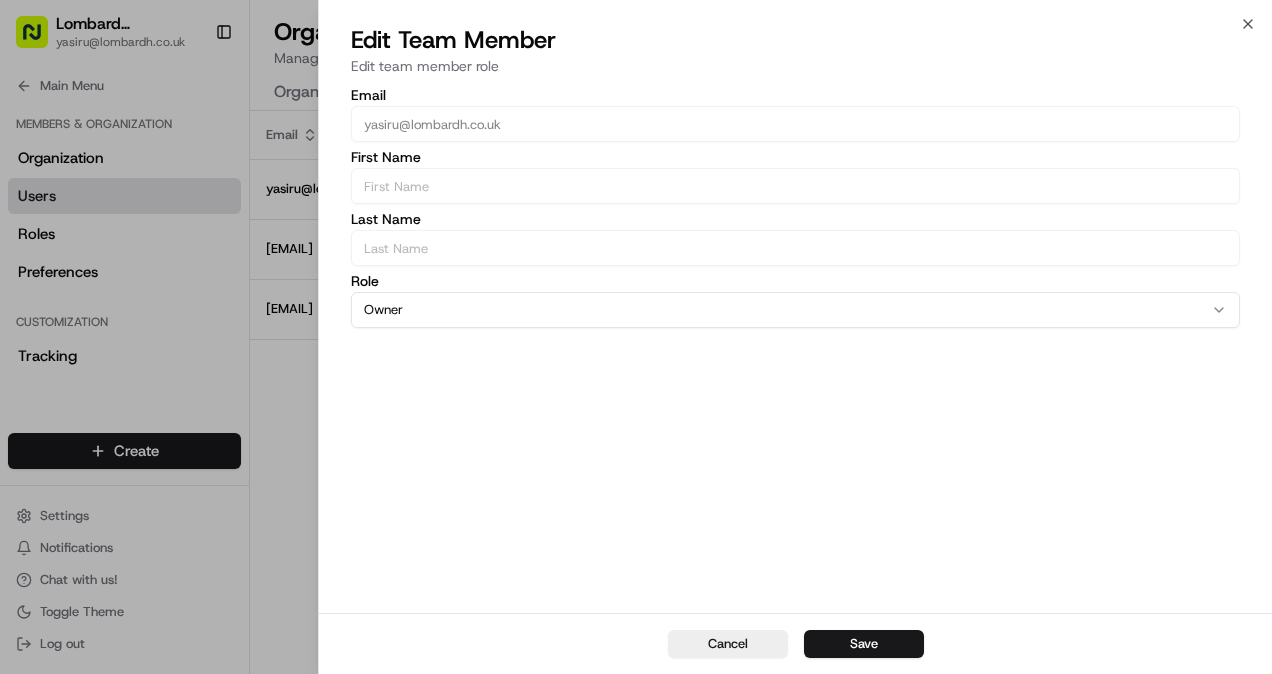 click on "Owner" at bounding box center (795, 310) 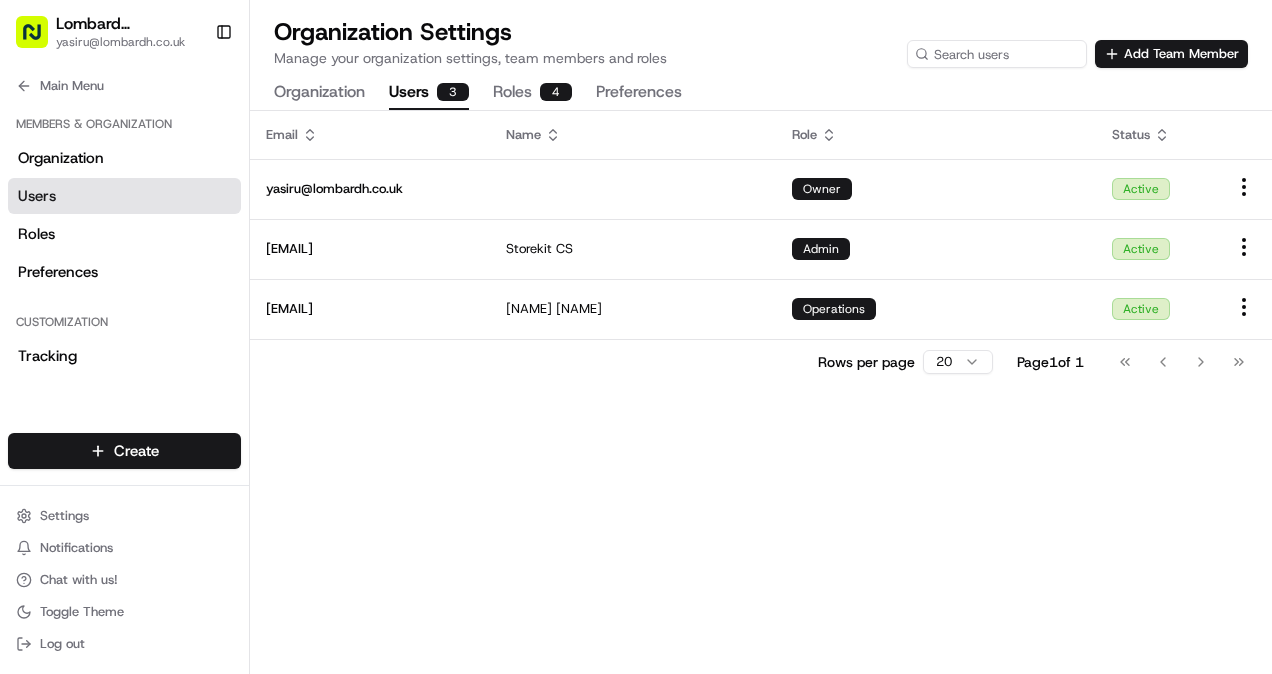 click on "Roles 4" at bounding box center (532, 93) 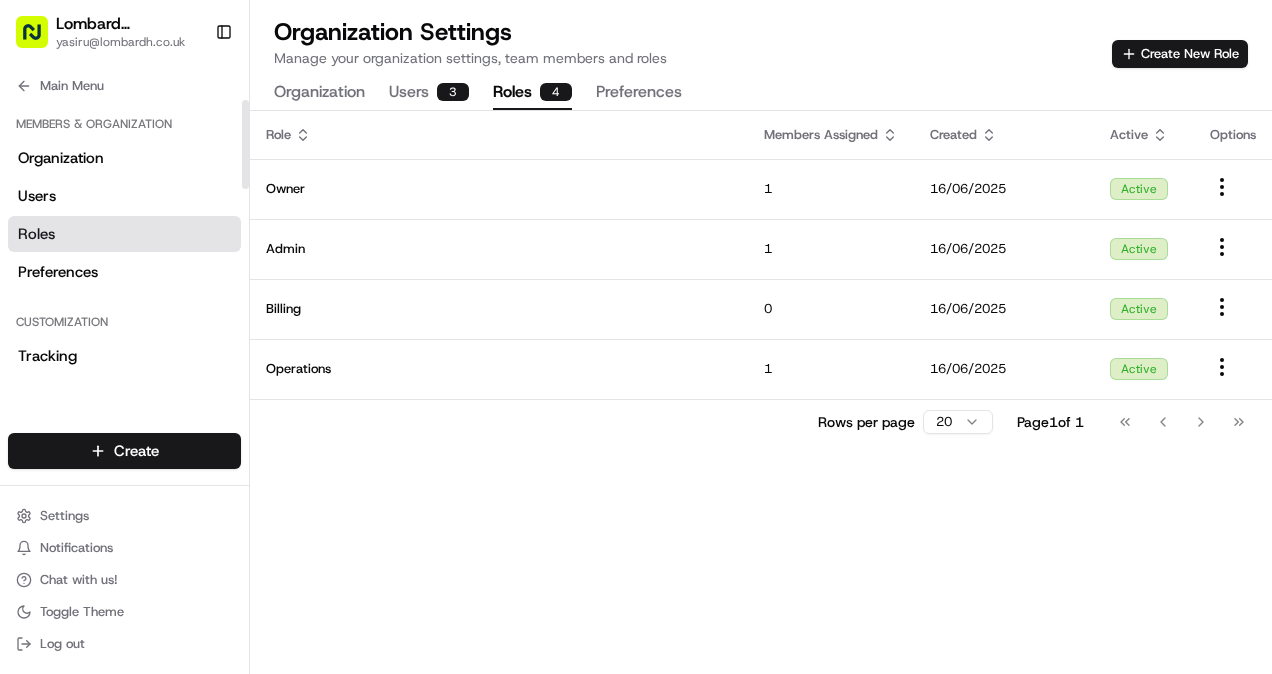 click on "Organization" at bounding box center (319, 93) 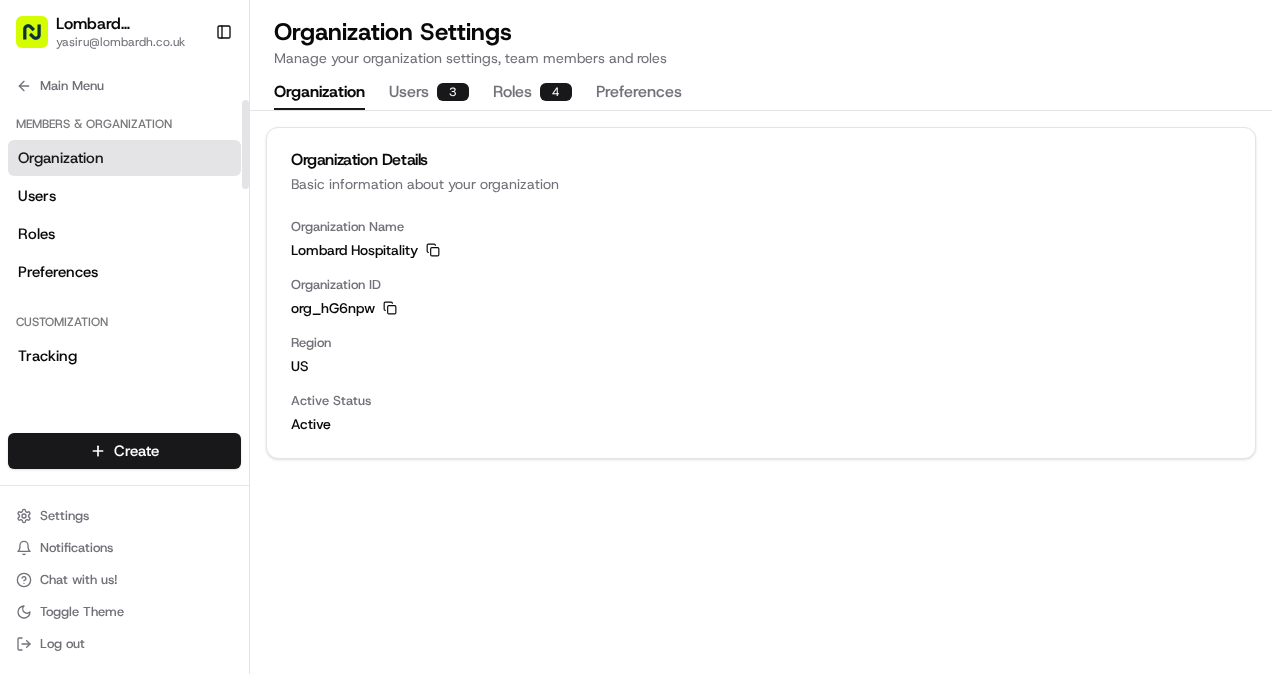 click on "Members & Organization Organization Users Roles Preferences" at bounding box center (124, 199) 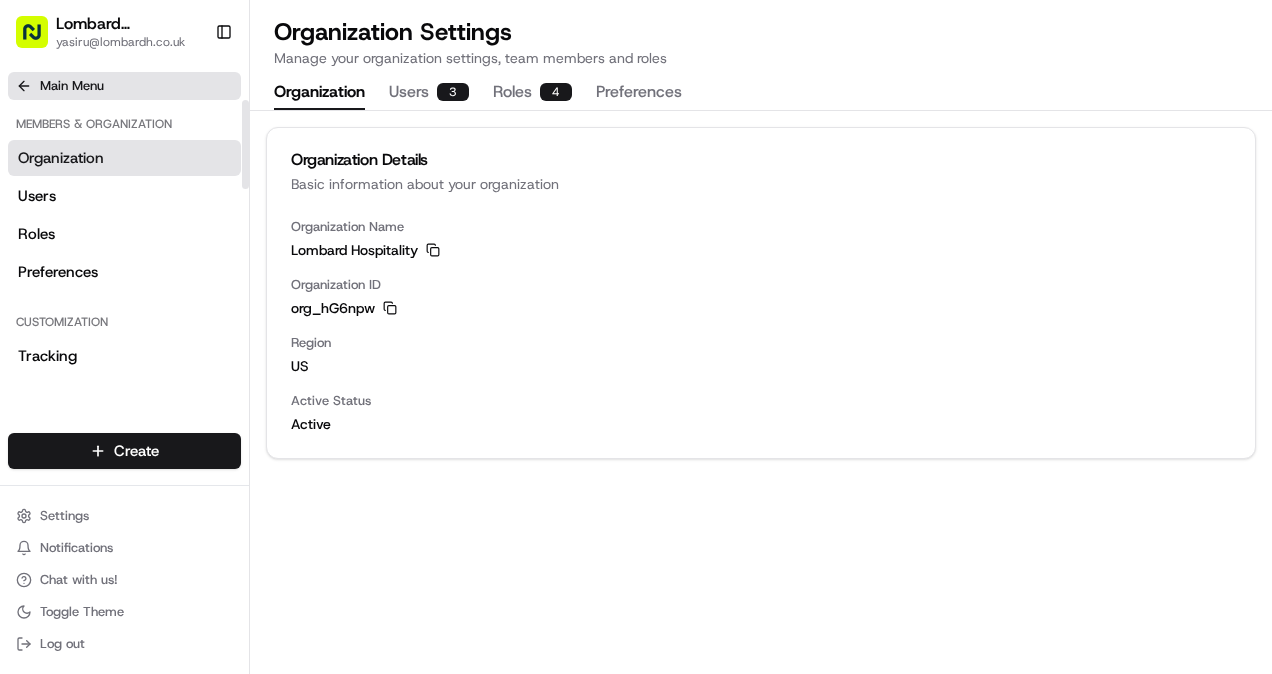 click on "Main Menu" at bounding box center (72, 86) 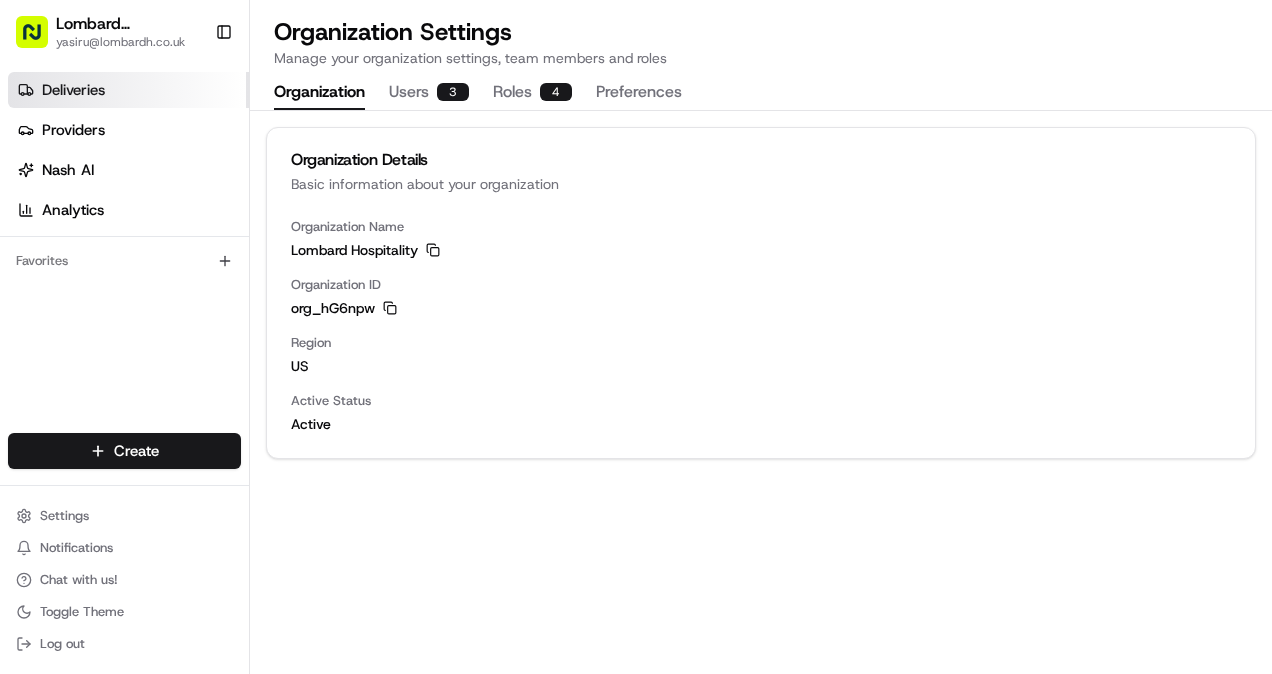 click on "Deliveries" at bounding box center [73, 90] 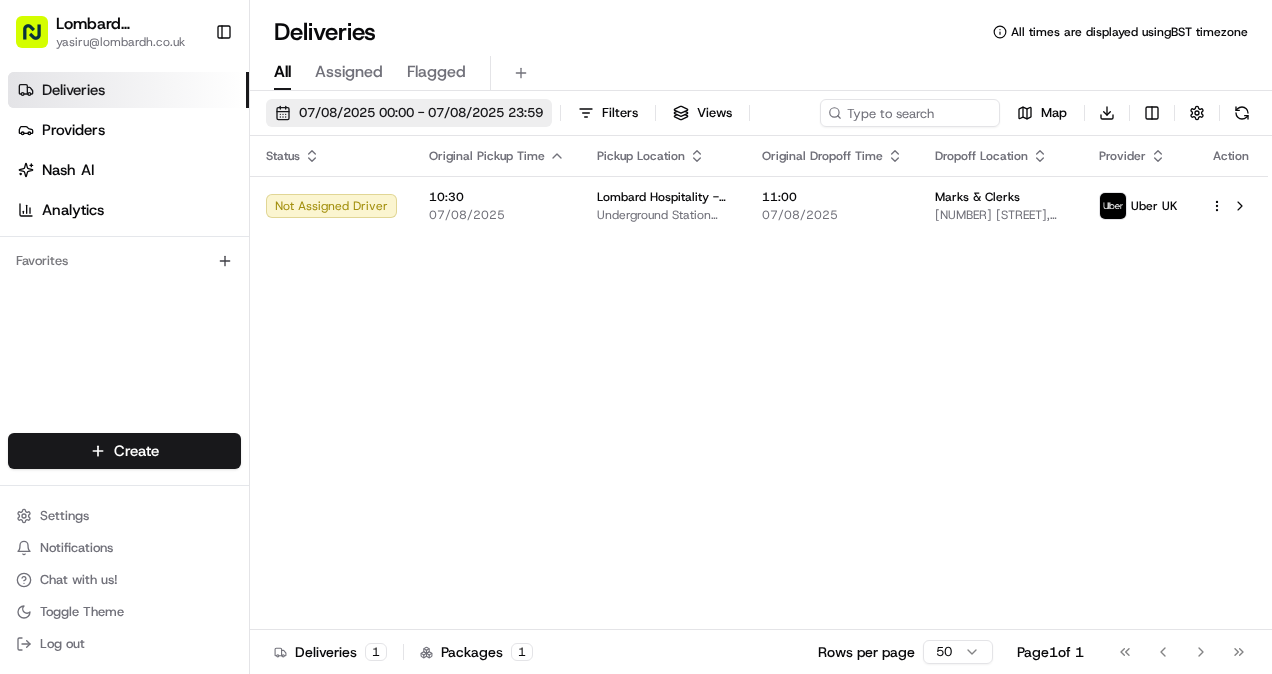 click on "07/08/2025 00:00 - 07/08/2025 23:59" at bounding box center (421, 113) 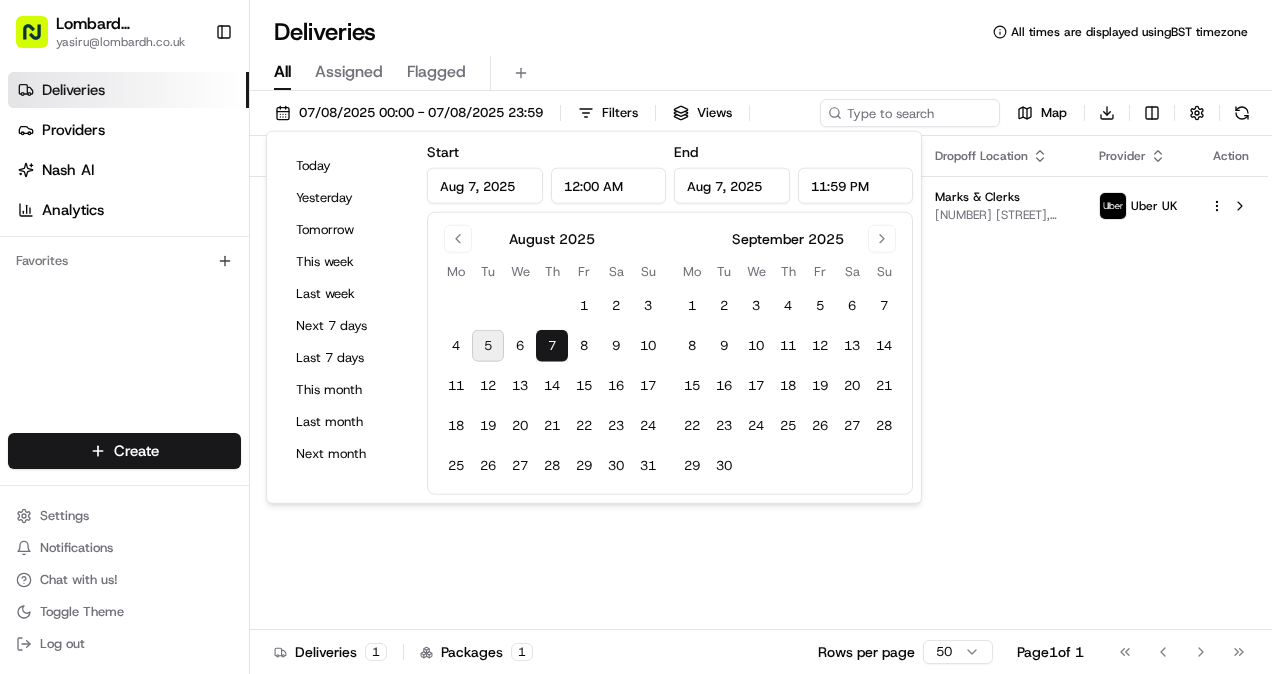 click on "5" at bounding box center (488, 346) 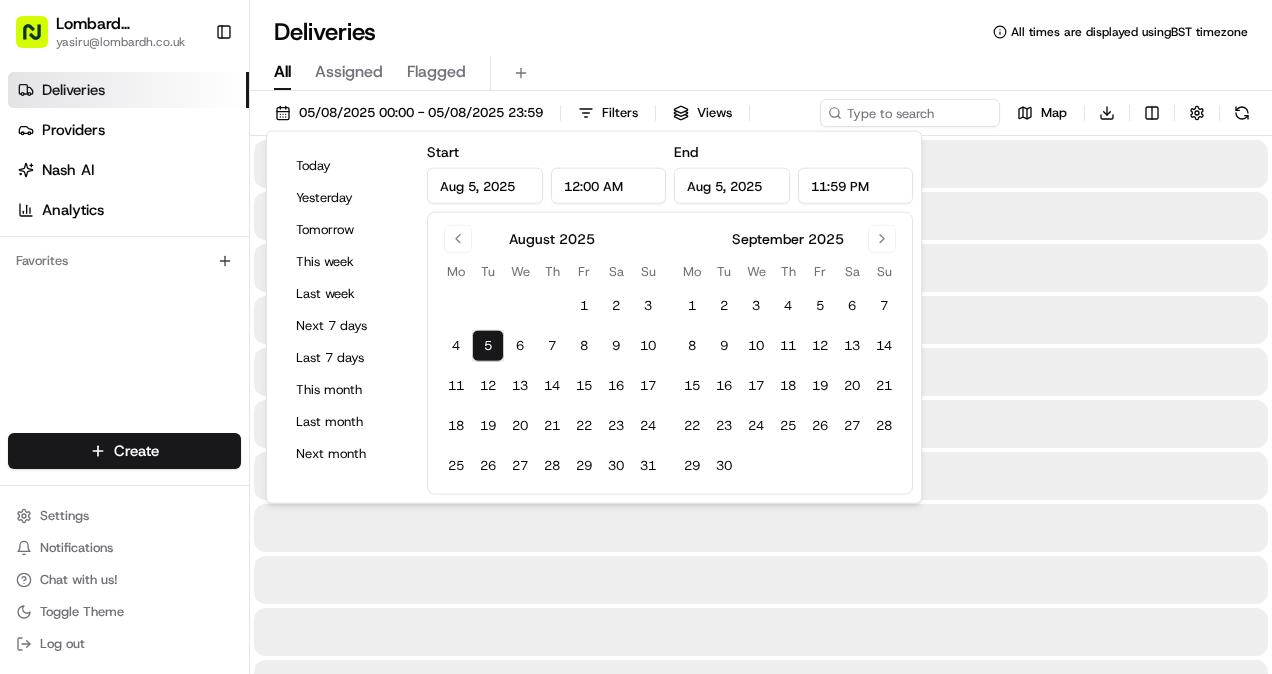 type on "Aug 5, 2025" 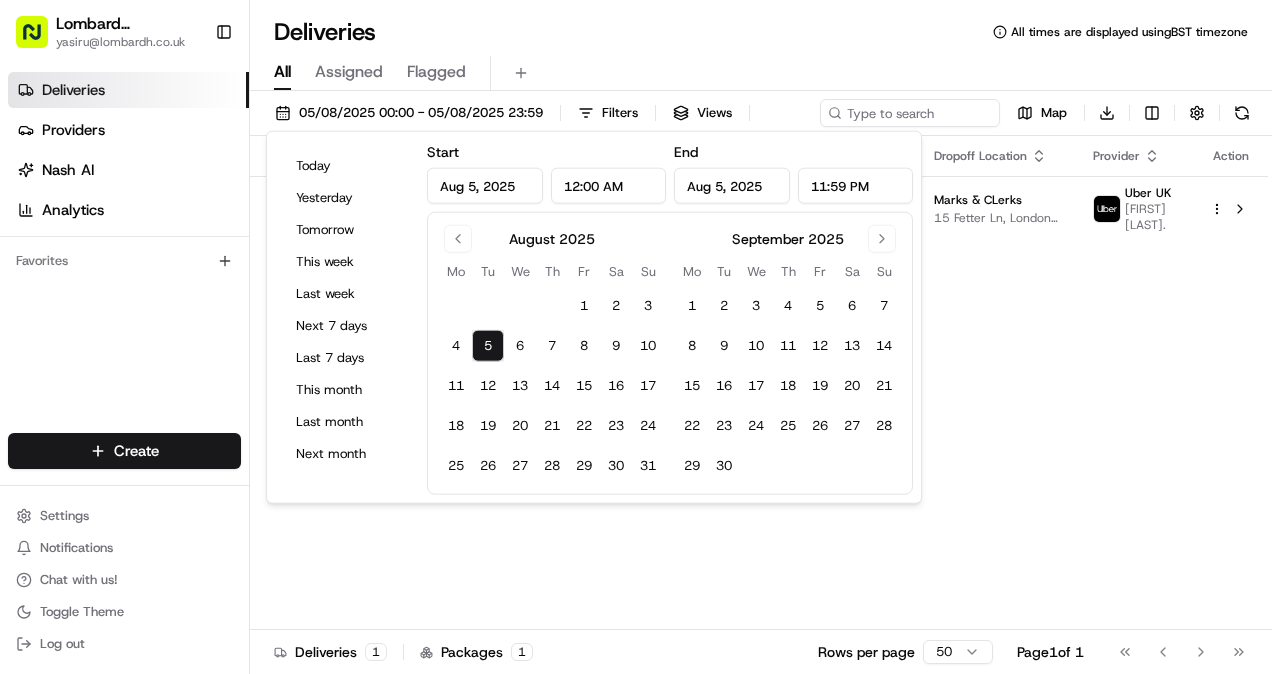 click on "Status Original Pickup Time Pickup Location Original Dropoff Time Dropoff Location Provider Action Dropoff Complete 10:30 05/08/2025 [COMPANY] - Catering Underground Station Shop, [NUMBER] [STREET], [CITY] [POSTCODE], [COUNTRY] 11:00 05/08/2025 [COMPANY] 15 [STREET], [CITY] [POSTCODE], [COUNTRY] Uber UK [FIRST] [LAST]." at bounding box center [759, 383] 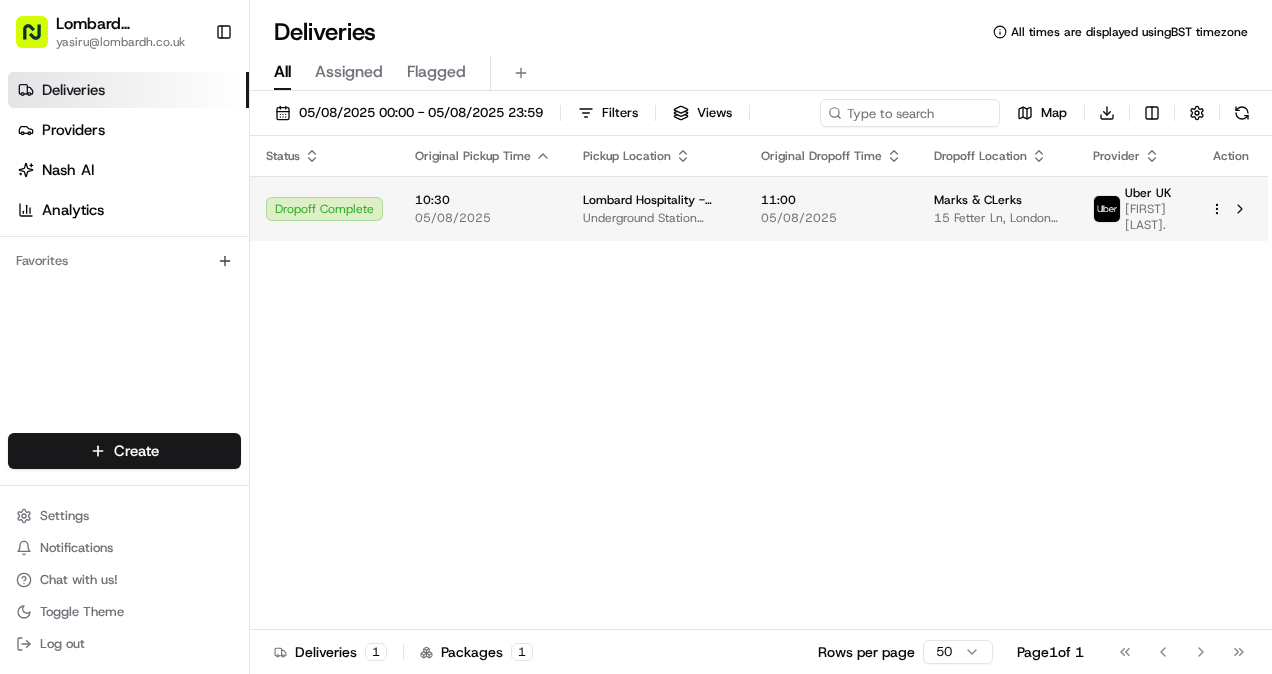 click on "05/08/2025" at bounding box center [483, 218] 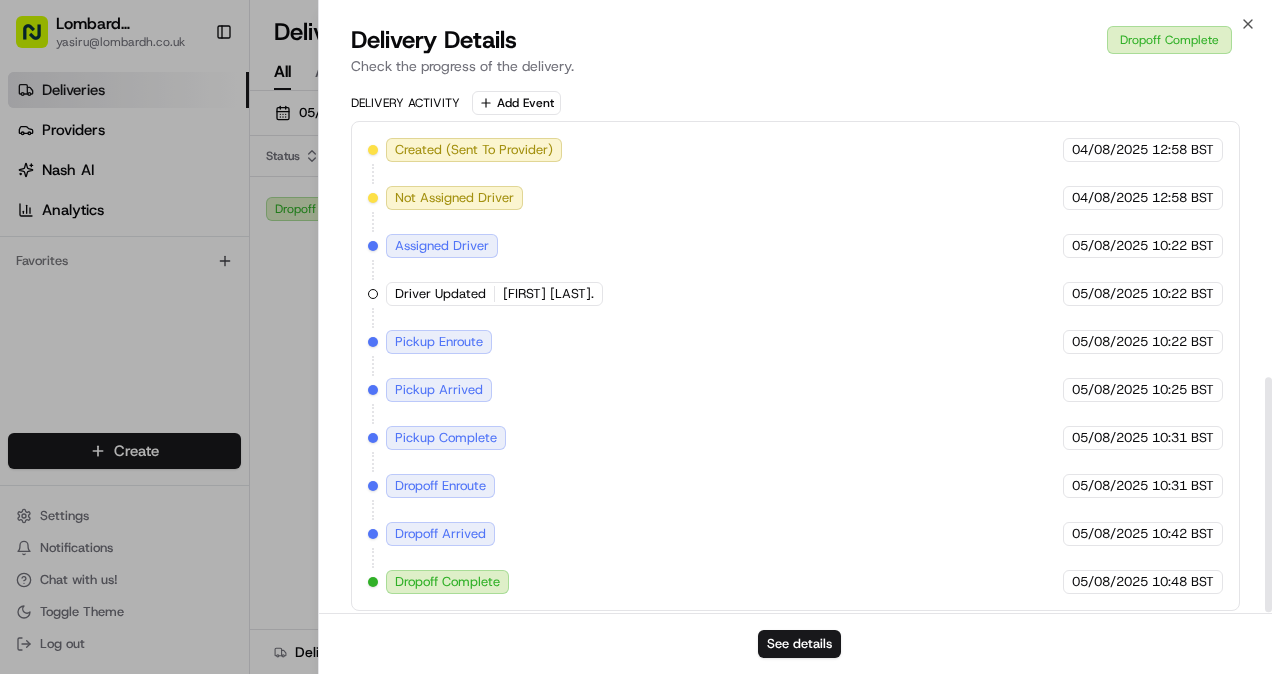 scroll, scrollTop: 0, scrollLeft: 0, axis: both 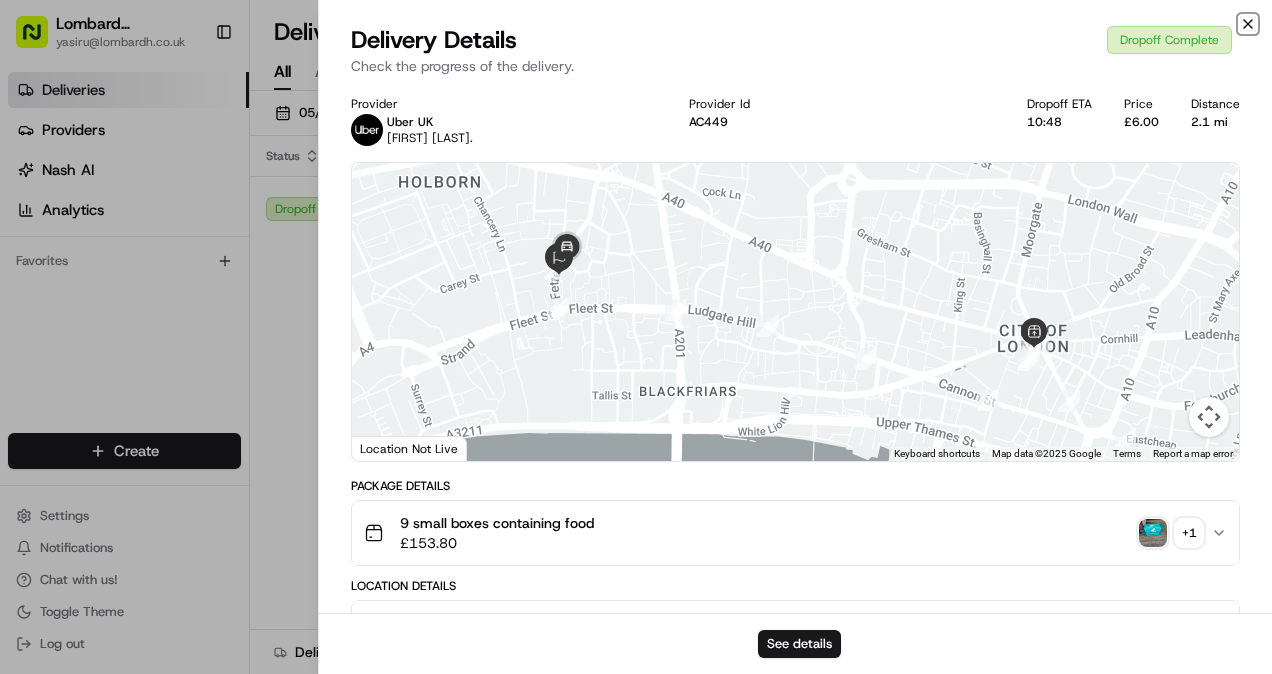 click 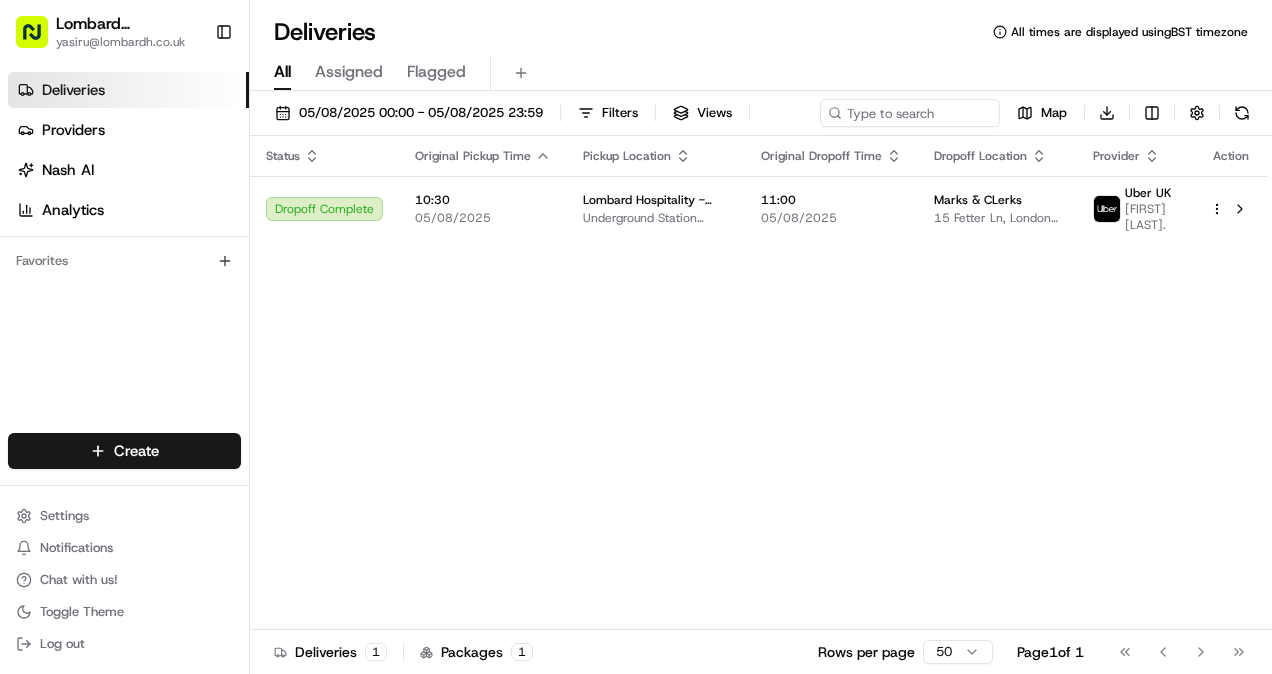 click on "Assigned" at bounding box center (349, 72) 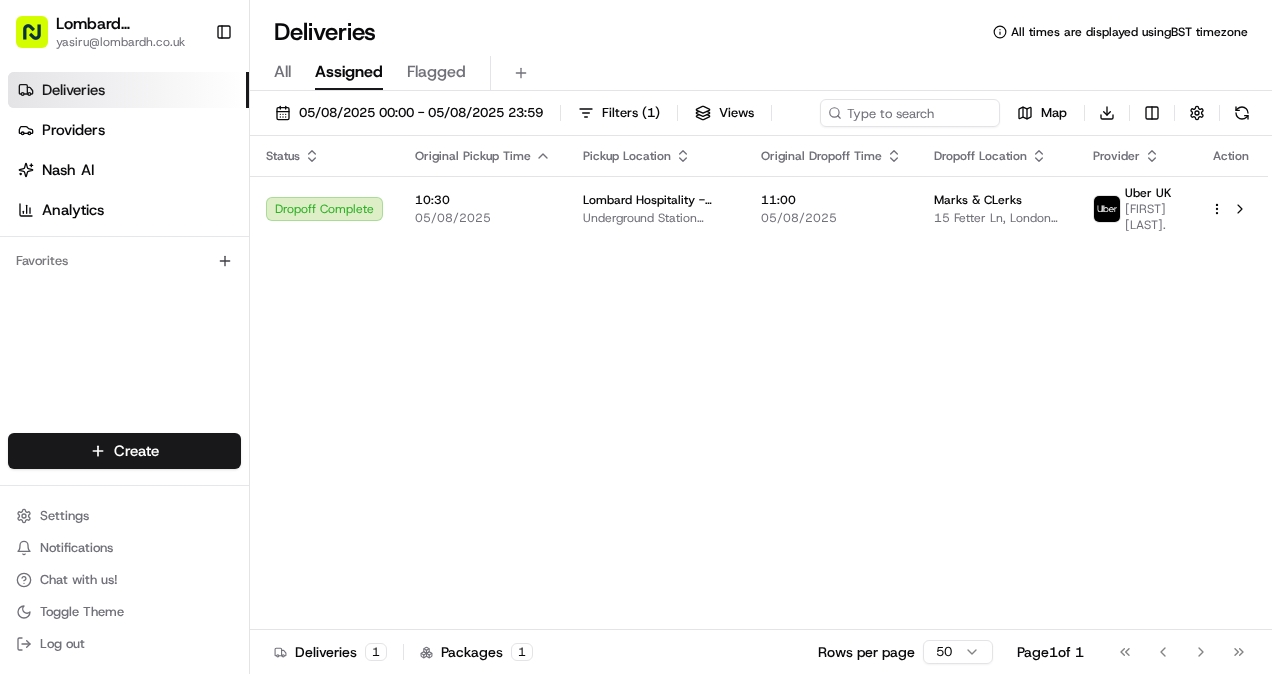 click on "05/08/2025 00:00 - 05/08/2025 23:59 Filters ( 1 ) Views Map Download Status Original Pickup Time Pickup Location Original Dropoff Time Dropoff Location Provider Action Dropoff Complete 10:30 05/08/2025 [COMPANY] - Catering Underground Station Shop, [NUMBER] [STREET], [CITY] [POSTCODE], [COUNTRY] 11:00 05/08/2025 [COMPANY] 15 [STREET], [CITY] [POSTCODE], [COUNTRY] Uber UK [FIRST] [LAST]. Deliveries 1 Packages 1 Rows per page 50 Page  1  of   1 Go to first page Go to previous page Go to next page Go to last page" at bounding box center (761, 384) 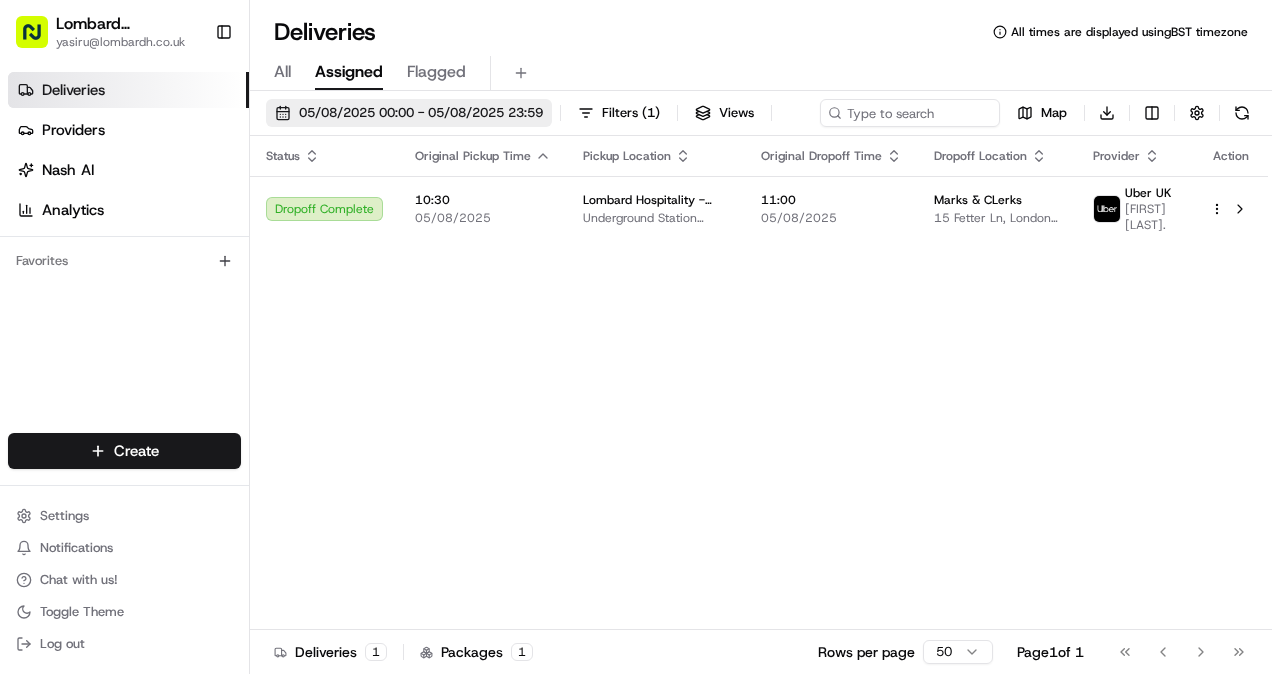 click on "05/08/2025 00:00 - 05/08/2025 23:59" at bounding box center (421, 113) 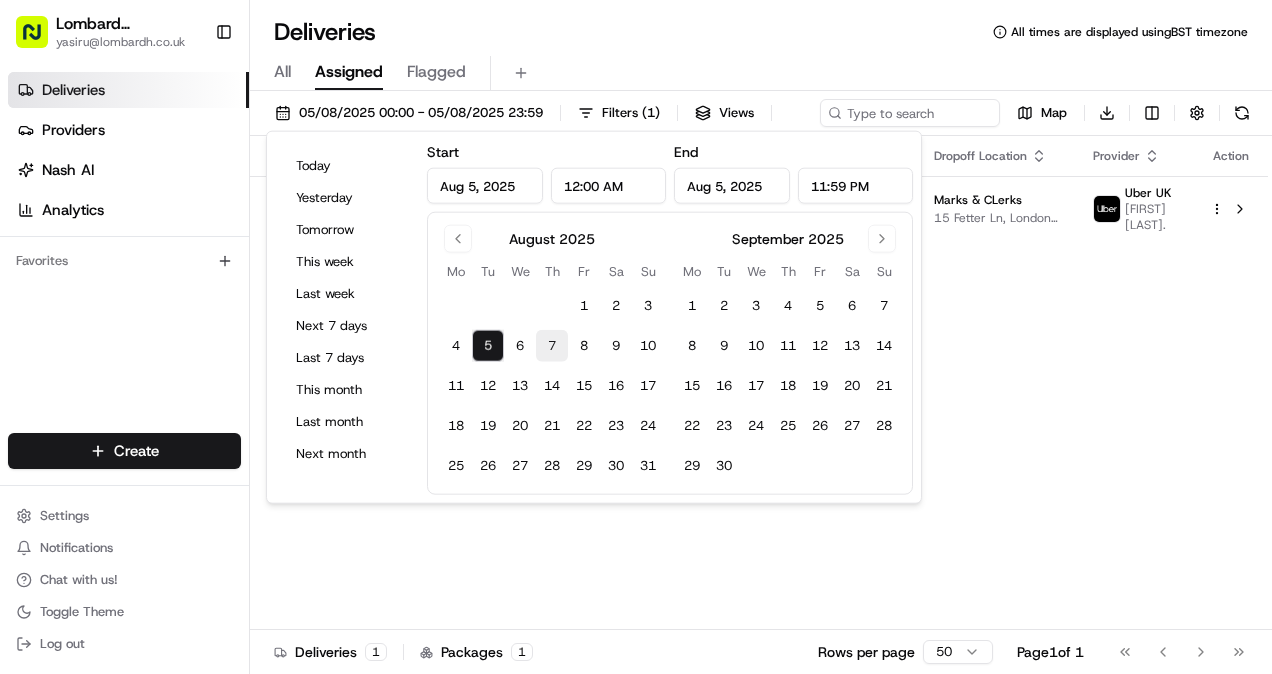 click on "7" at bounding box center (552, 346) 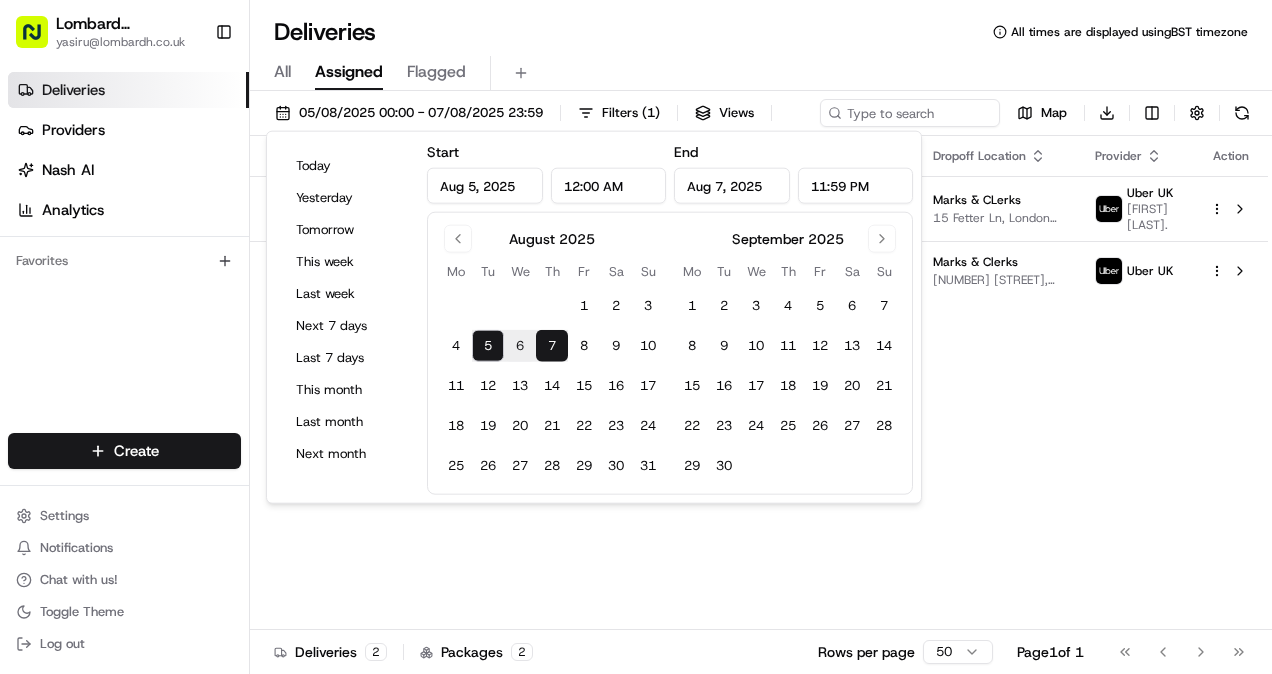 click on "Status Original Pickup Time Pickup Location Original Dropoff Time Dropoff Location Provider Action Dropoff Complete 10:30 05/08/2025 [COMPANY] - Catering Underground Station Shop, [NUMBER] [STREET], [CITY] [POSTCODE], [COUNTRY] 11:00 05/08/2025 [COMPANY] 15 [STREET], [CITY] [POSTCODE], [COUNTRY] Uber UK [FIRST] [LAST]. Not Assigned Driver 10:30 07/08/2025 [COMPANY] - Catering Underground Station Shop, [NUMBER] [STREET], [CITY] [POSTCODE], [COUNTRY] 11:00 07/08/2025 [COMPANY] 15 [STREET], [CITY] [POSTCODE], [COUNTRY] Uber UK" at bounding box center [759, 383] 